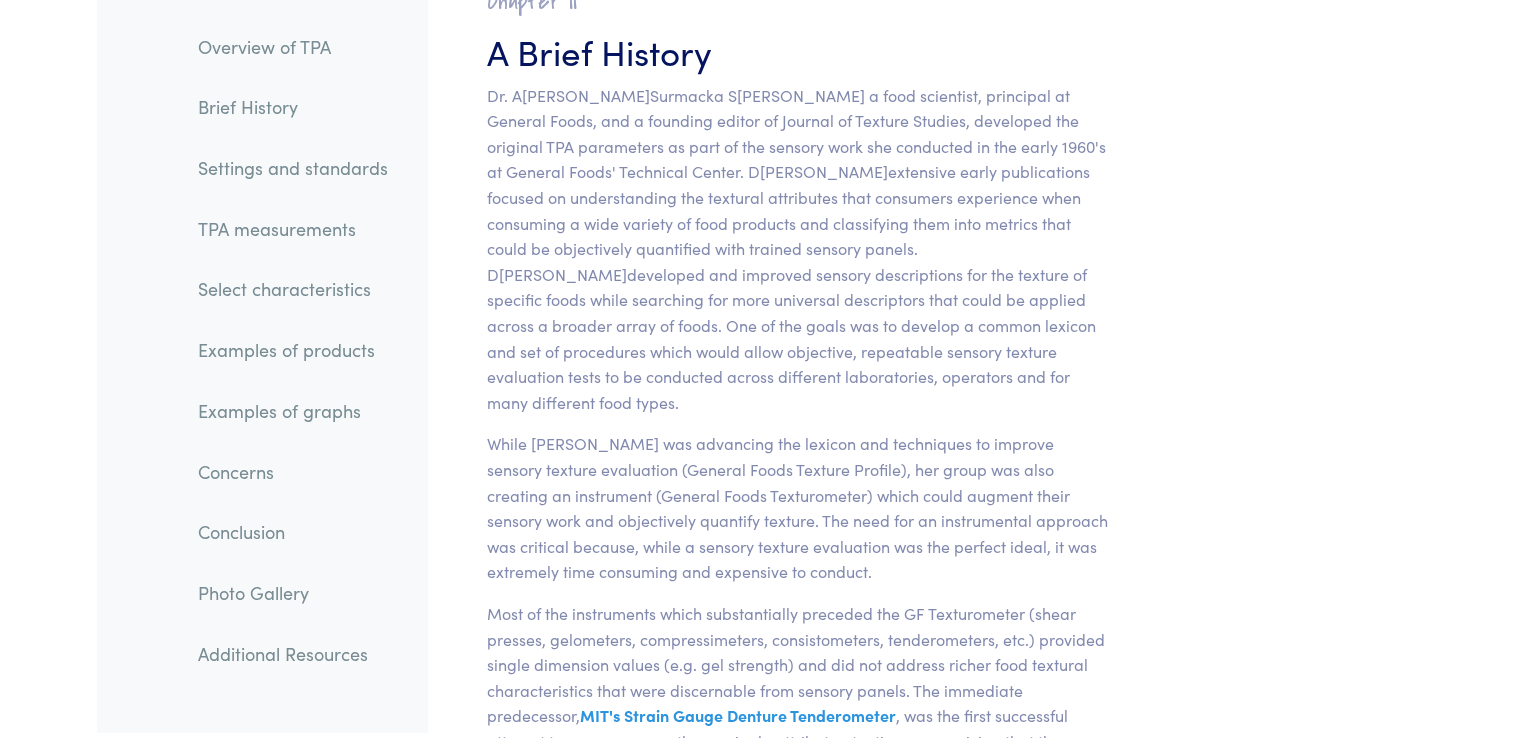 click on "Examples of graphs" at bounding box center [293, 411] 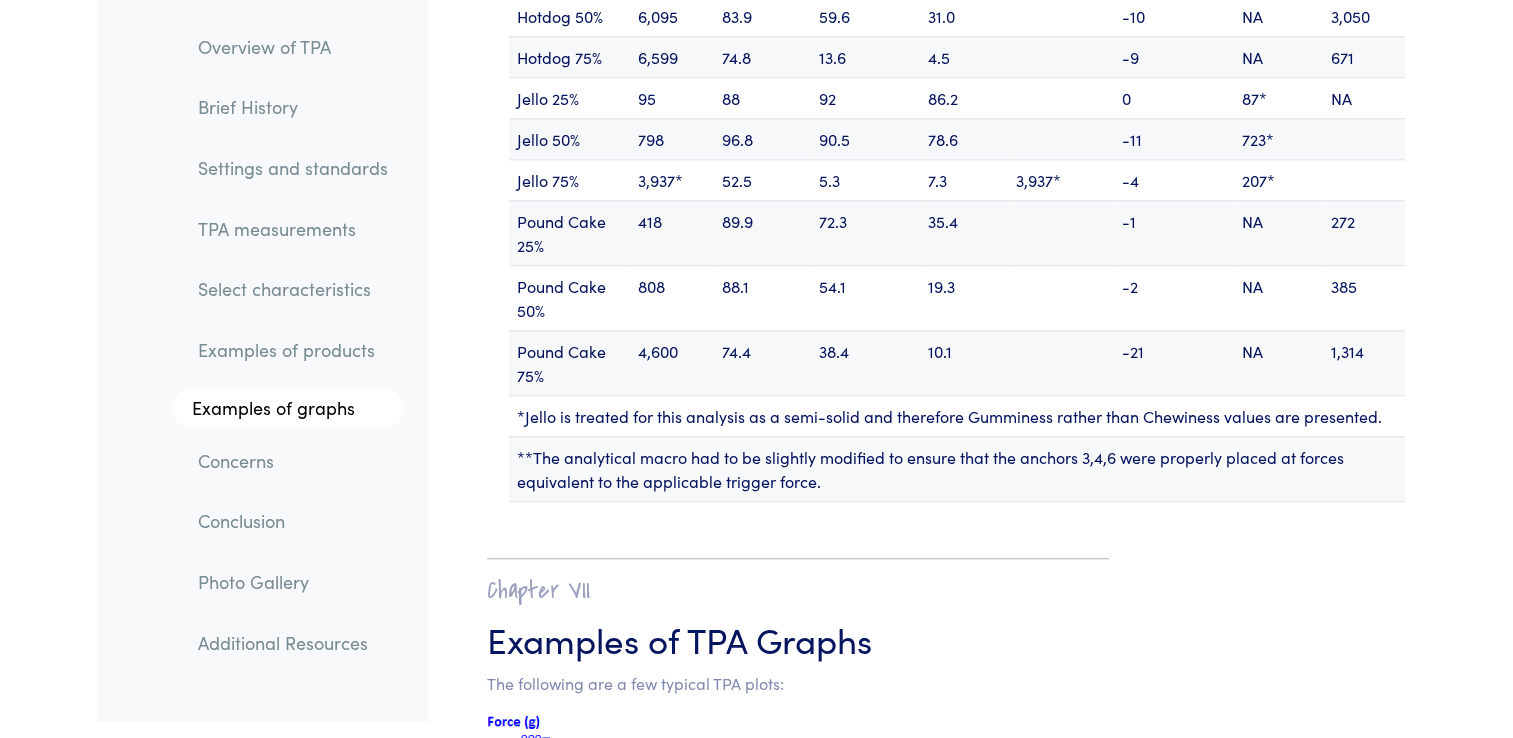 scroll, scrollTop: 25318, scrollLeft: 0, axis: vertical 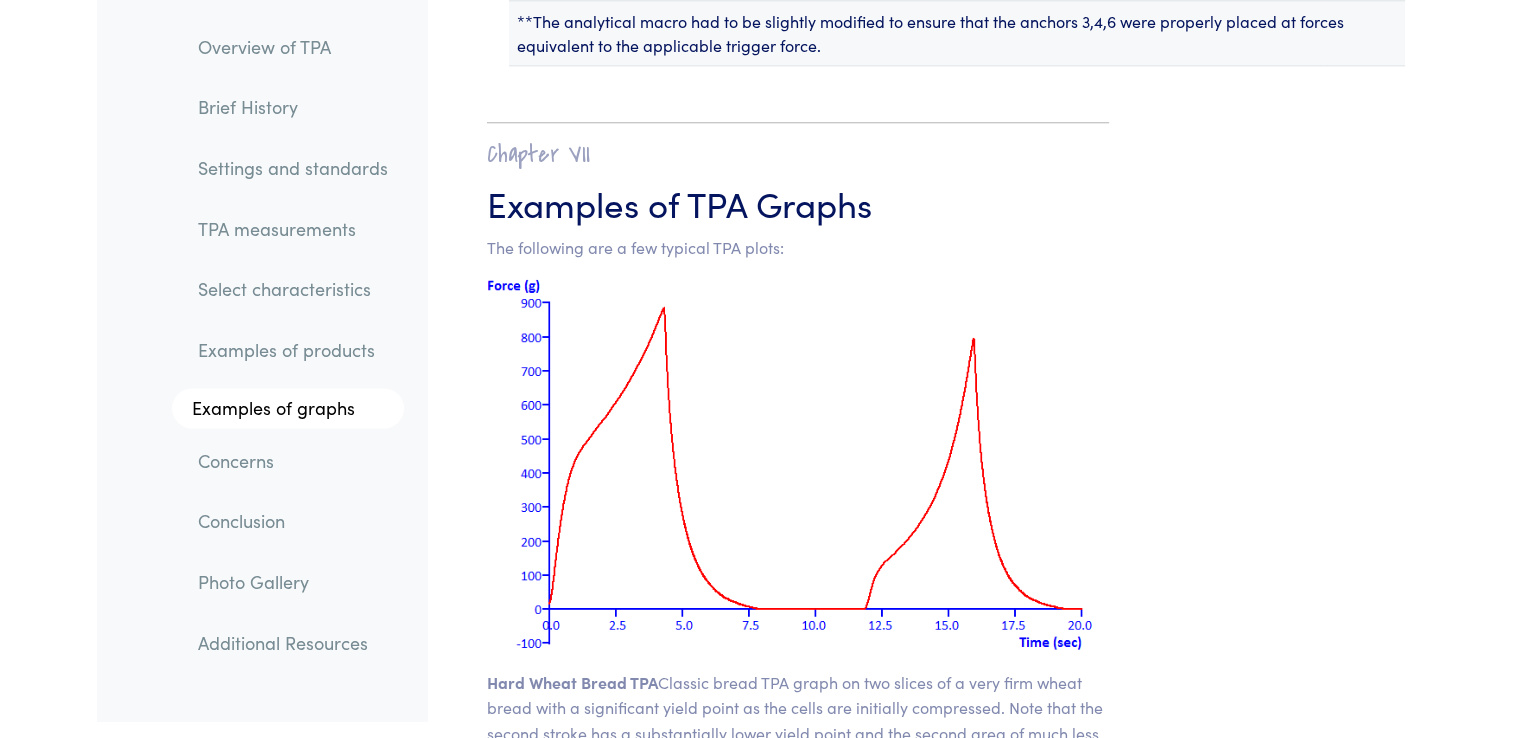 click on "Examples of products" at bounding box center (293, 351) 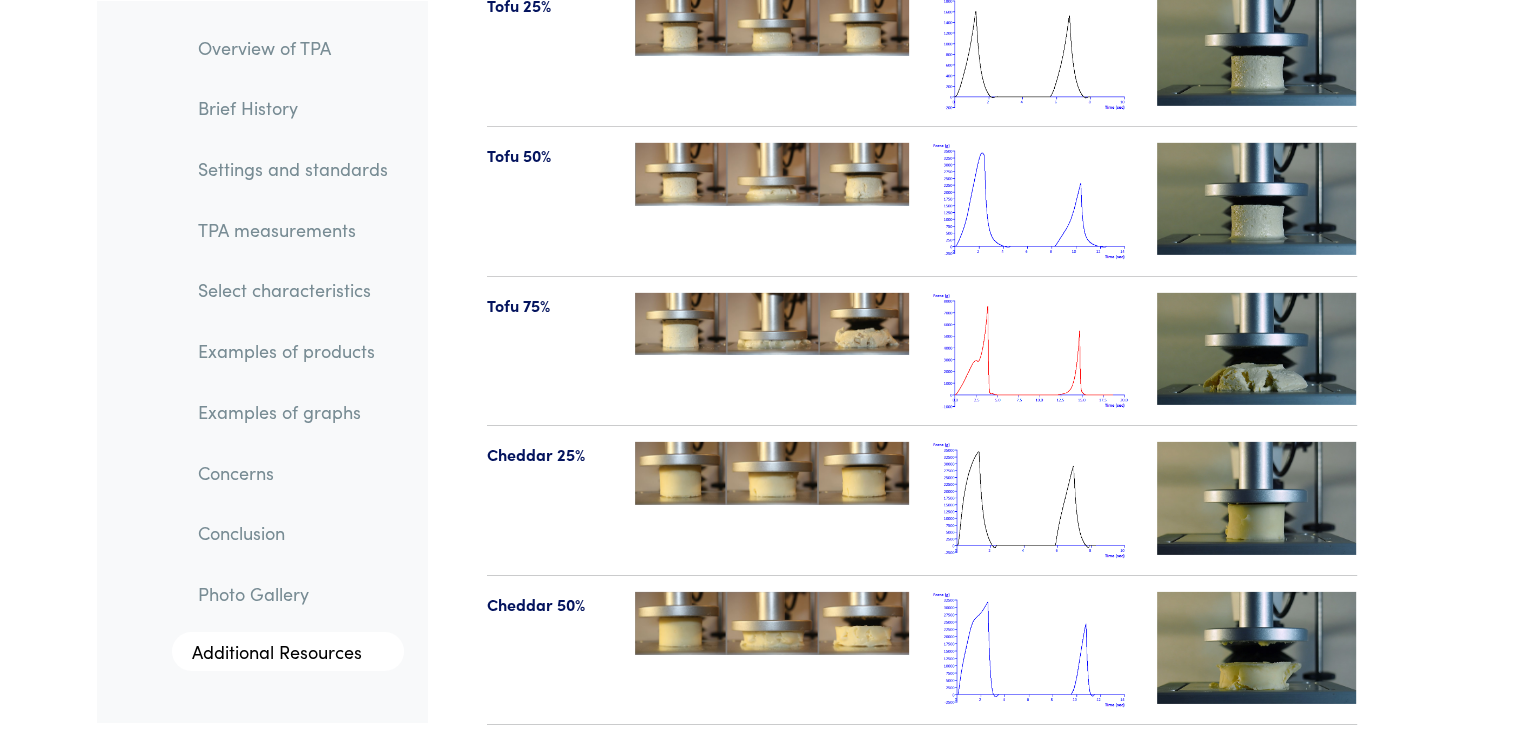 scroll, scrollTop: 21326, scrollLeft: 0, axis: vertical 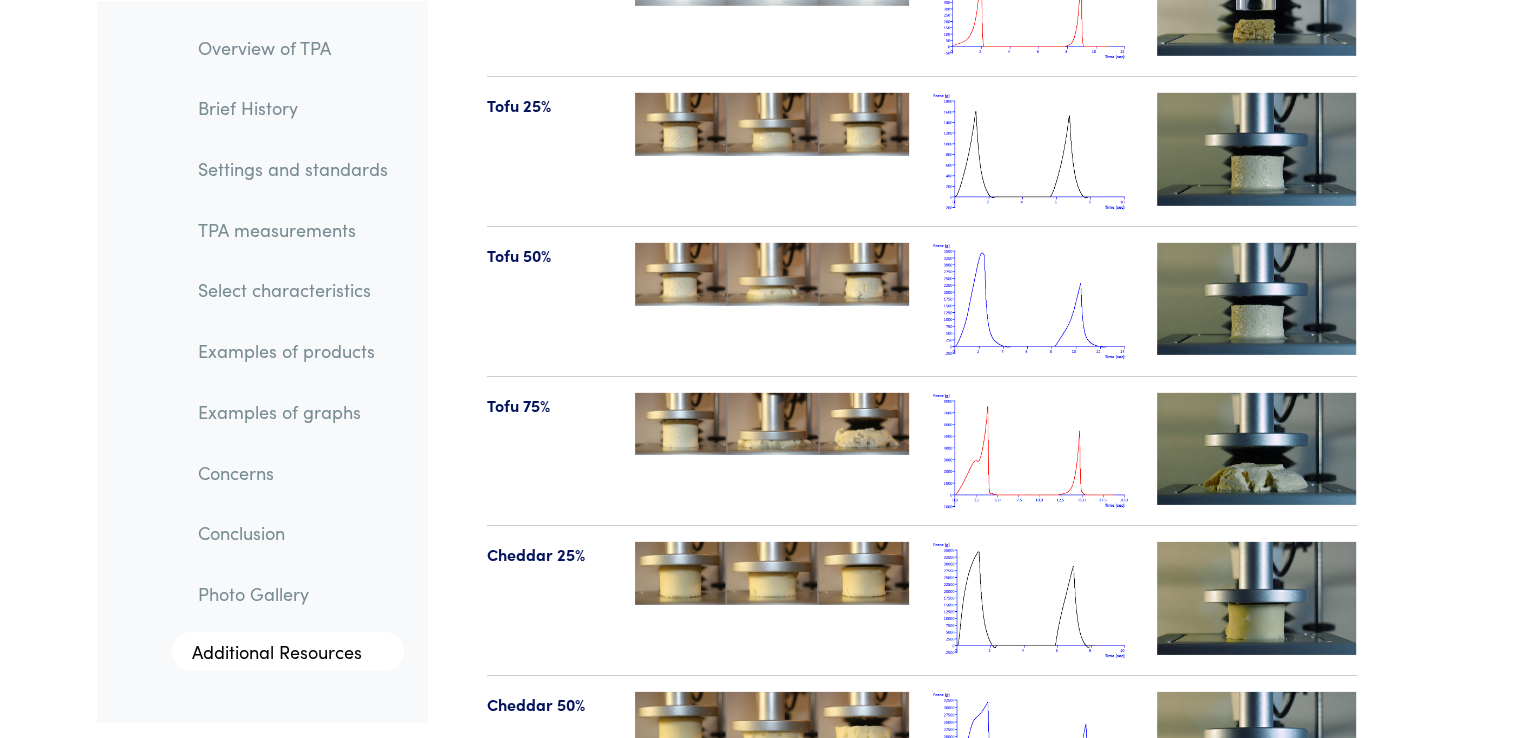 click at bounding box center [1033, 451] 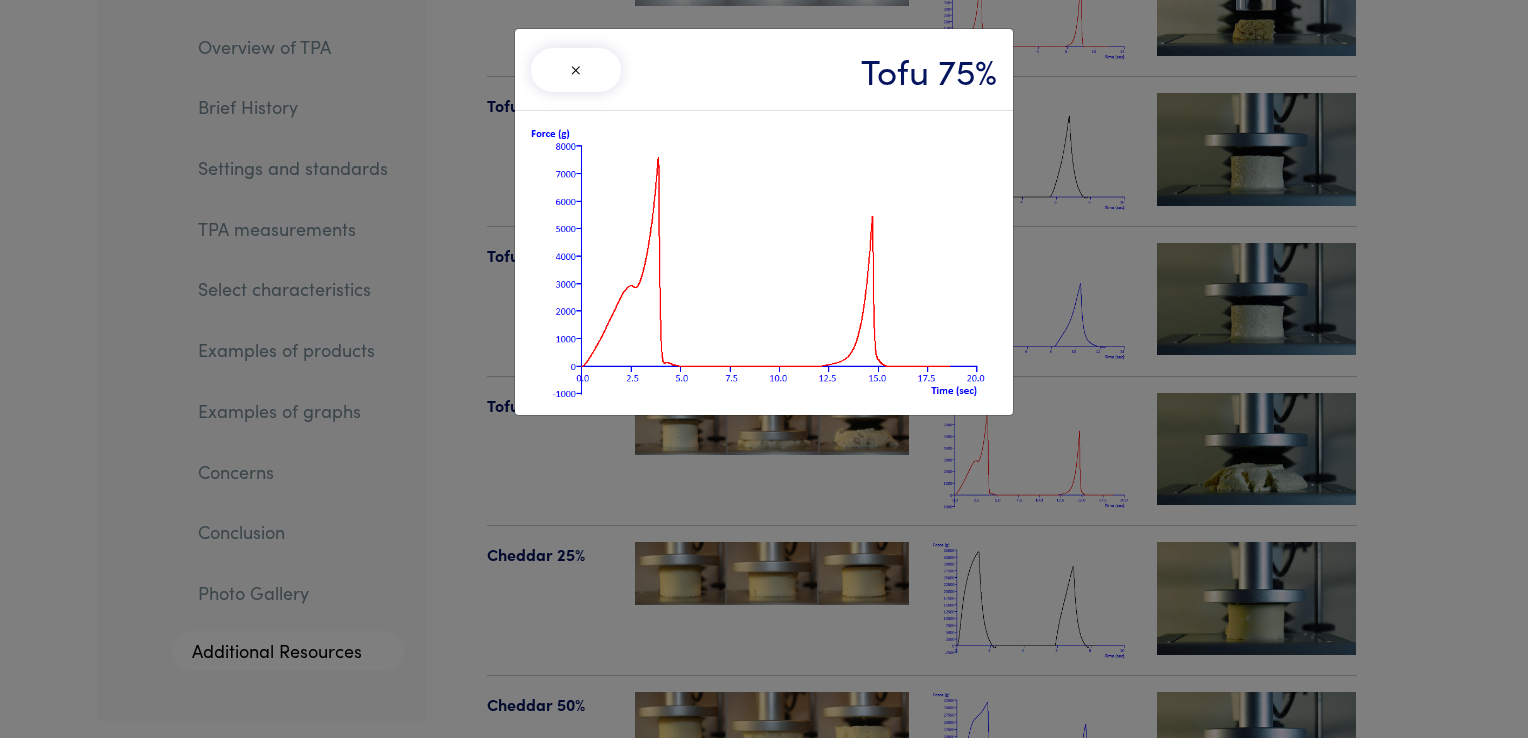 click on "×" at bounding box center [576, 70] 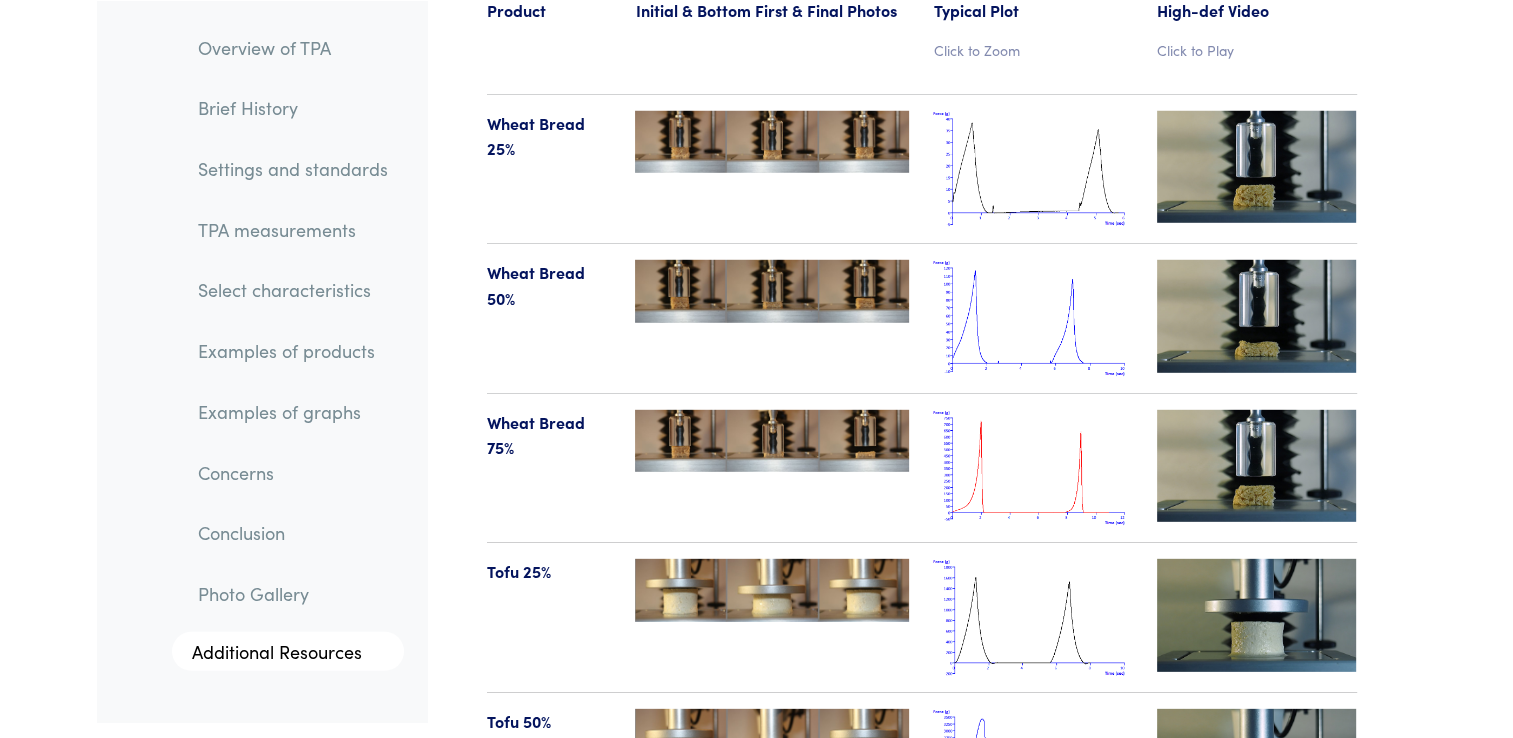 scroll, scrollTop: 20826, scrollLeft: 0, axis: vertical 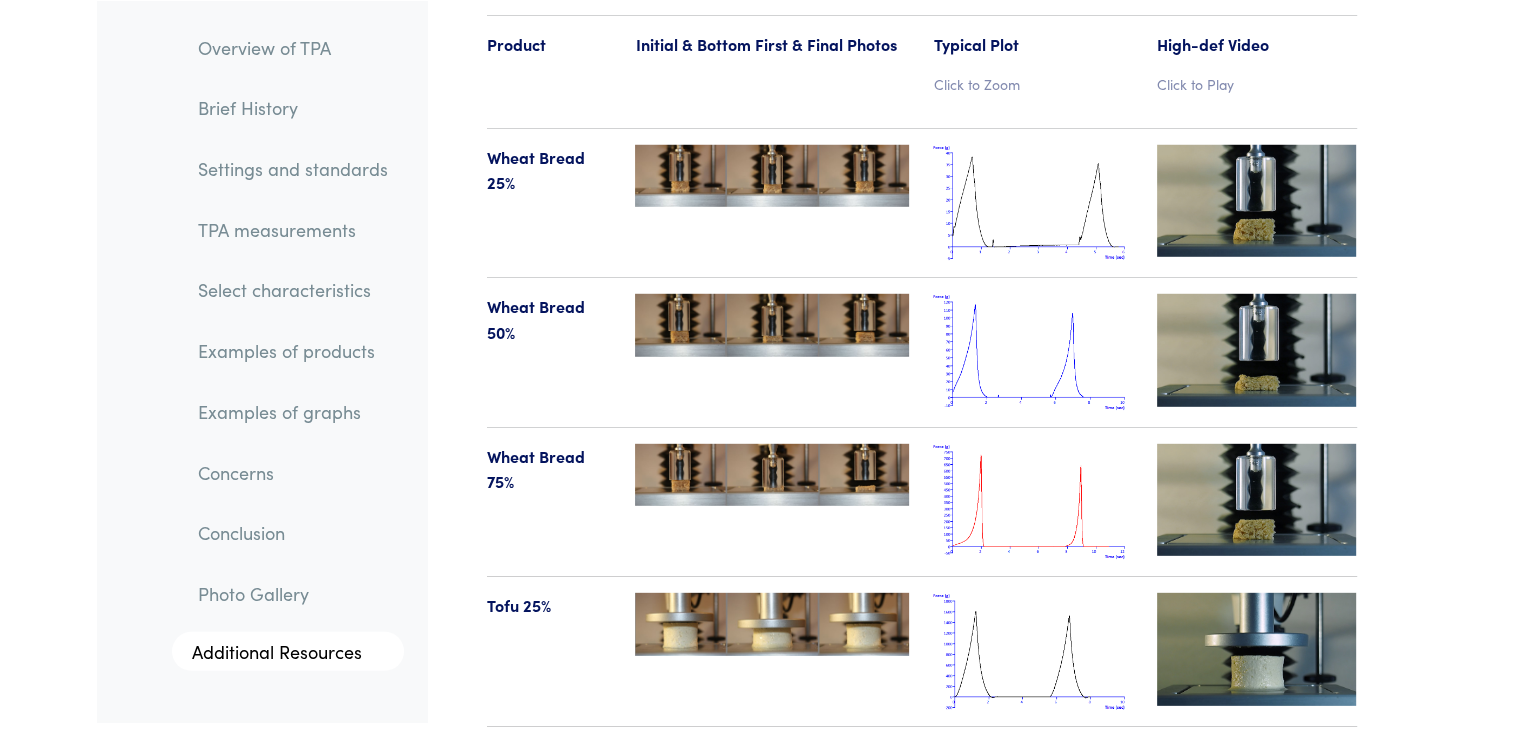 click at bounding box center (1033, 502) 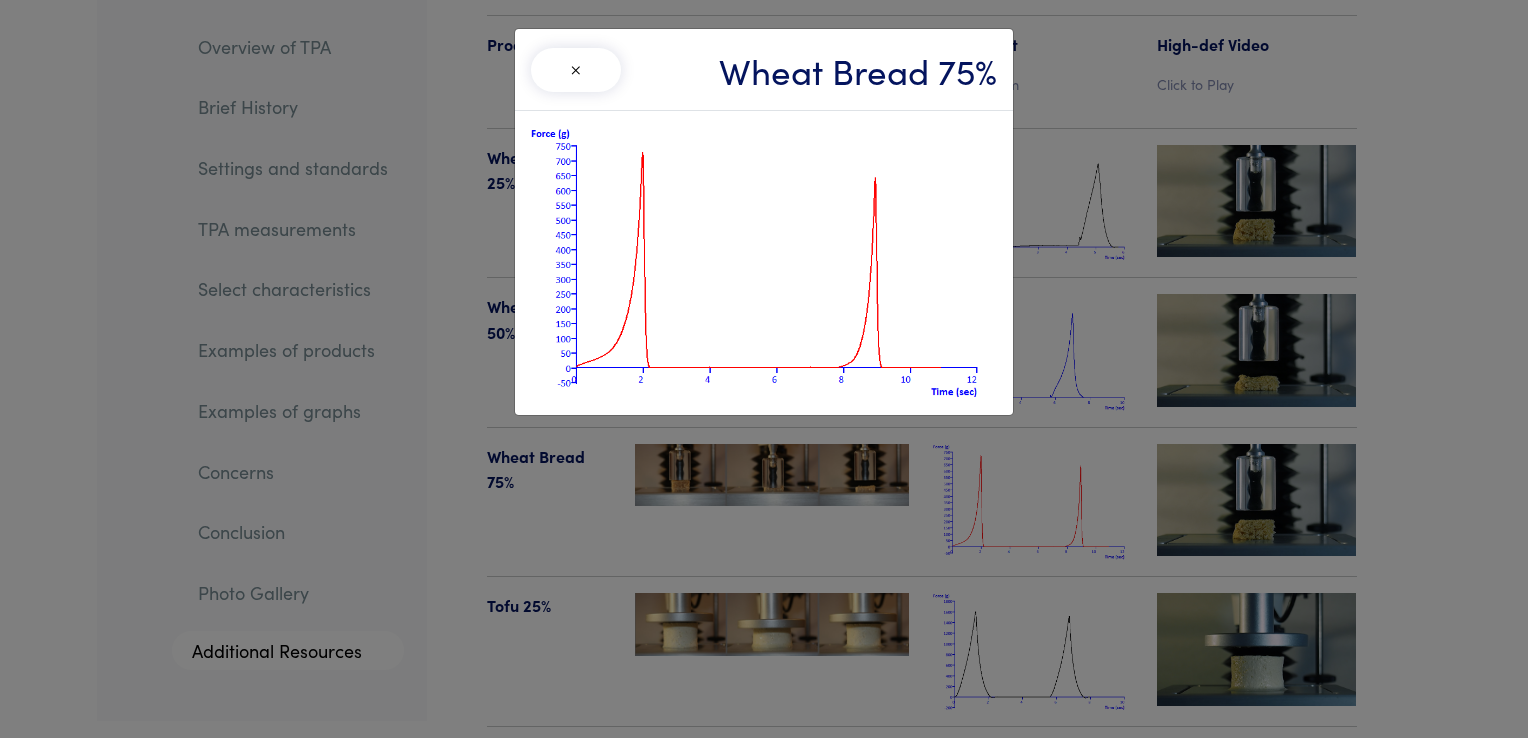 click on "×
Wheat Bread 75%" at bounding box center [764, 369] 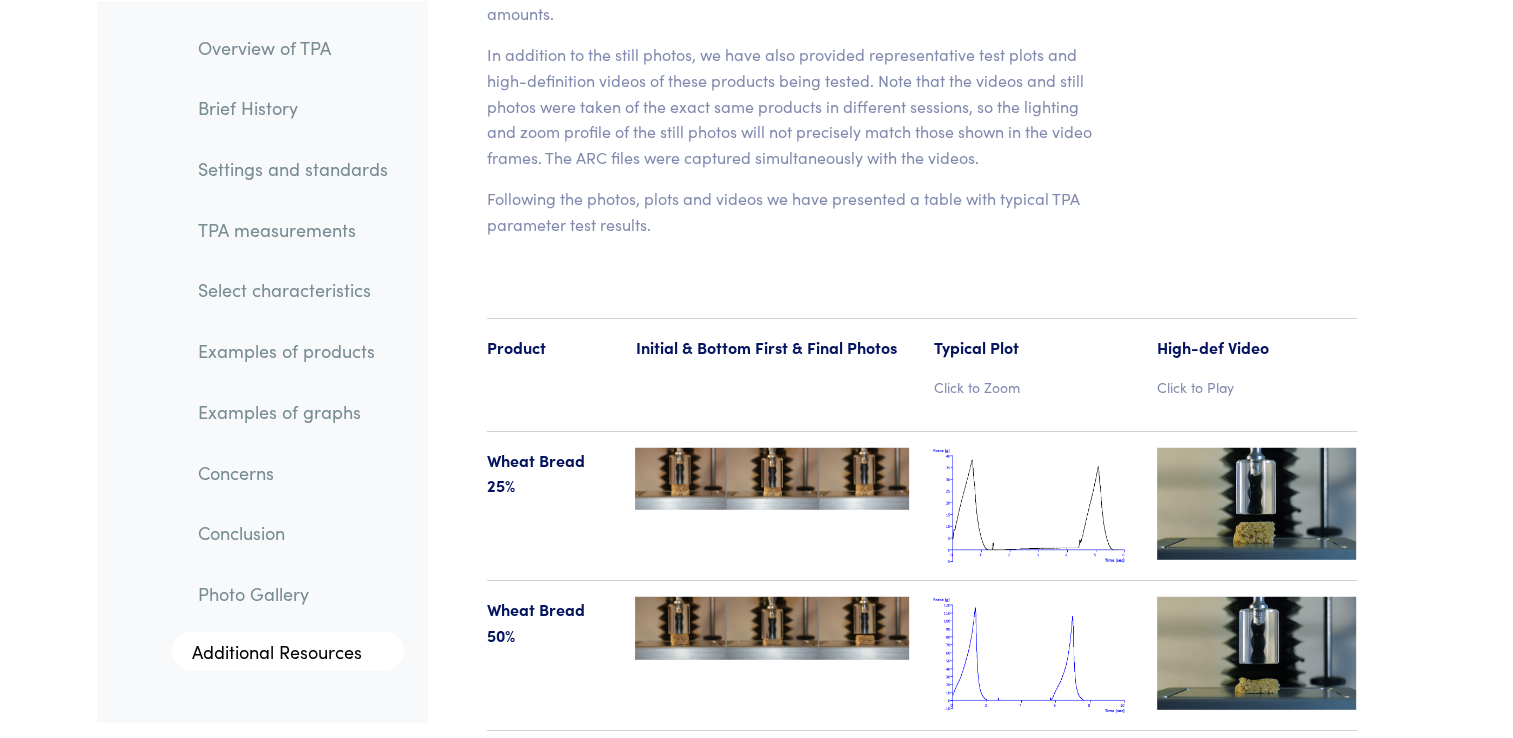 scroll, scrollTop: 20326, scrollLeft: 0, axis: vertical 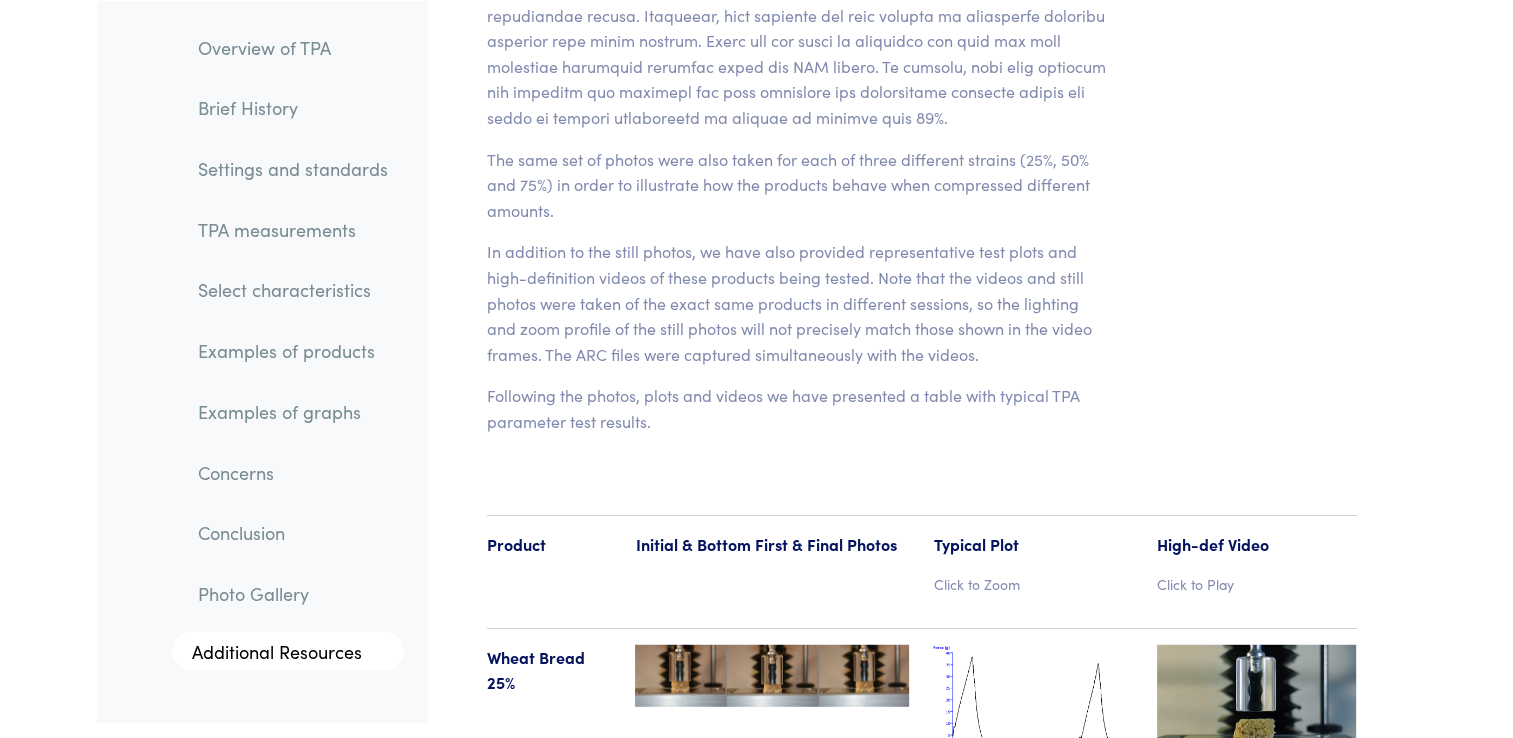 click on "Examples of graphs" at bounding box center [293, 411] 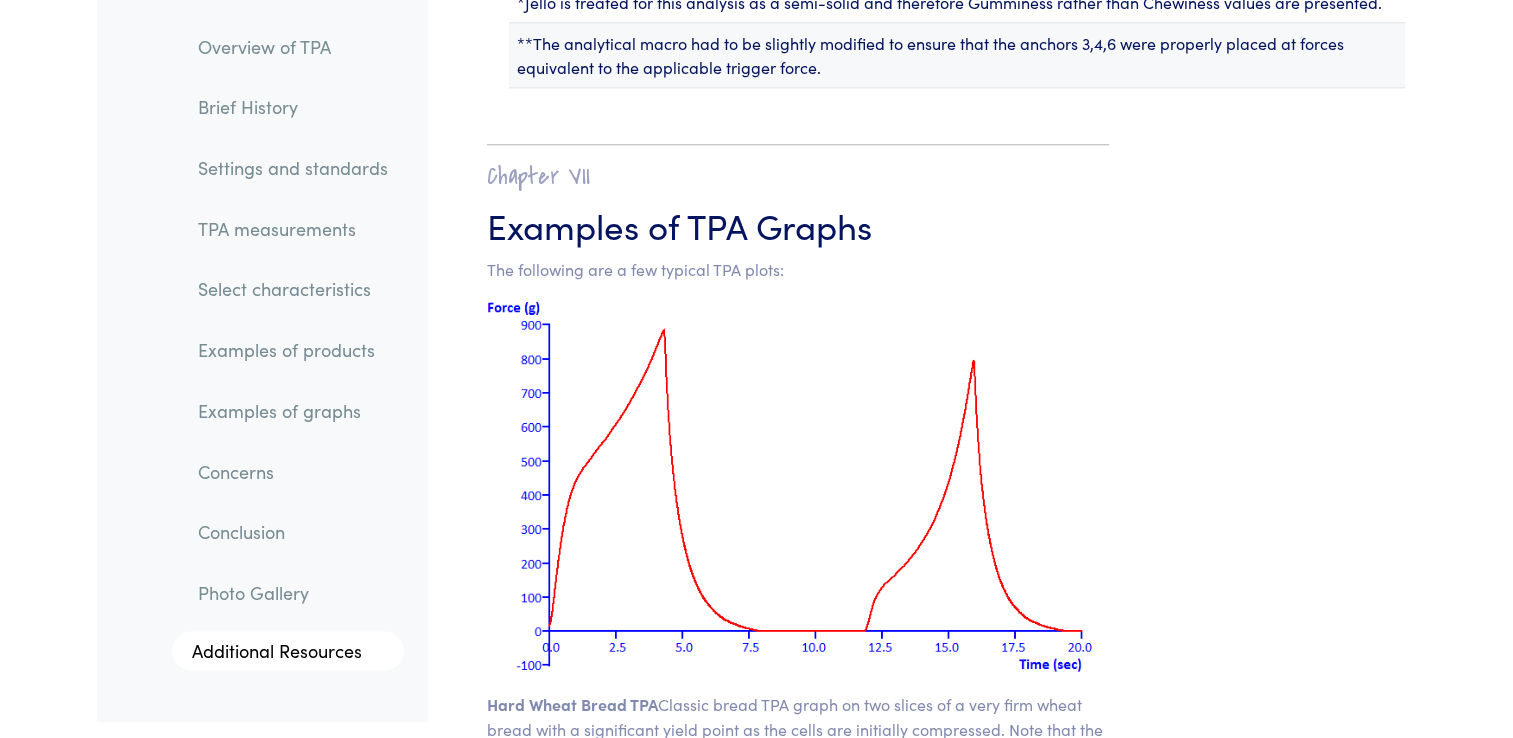 scroll, scrollTop: 25318, scrollLeft: 0, axis: vertical 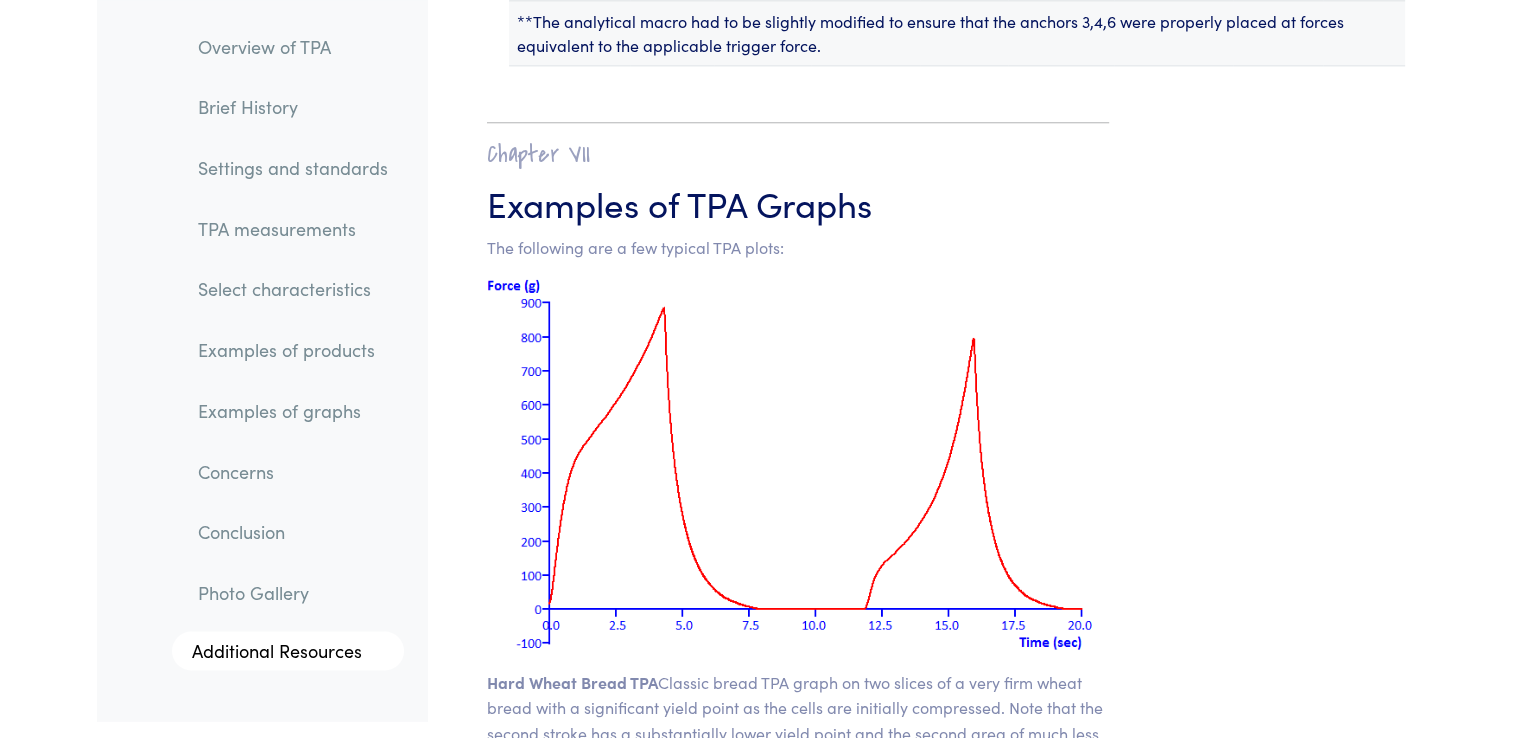 click on "Examples of products" at bounding box center (293, 351) 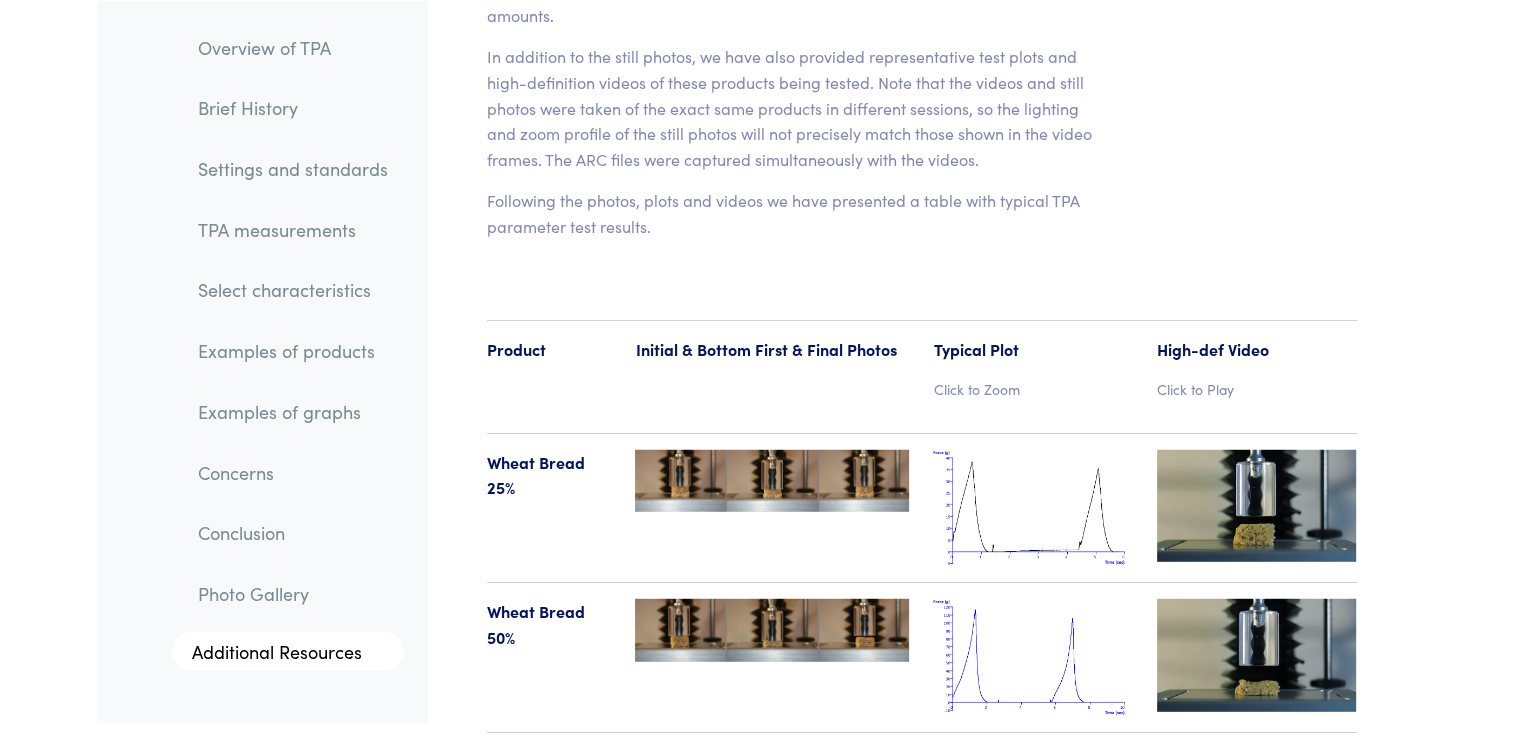 scroll, scrollTop: 19726, scrollLeft: 0, axis: vertical 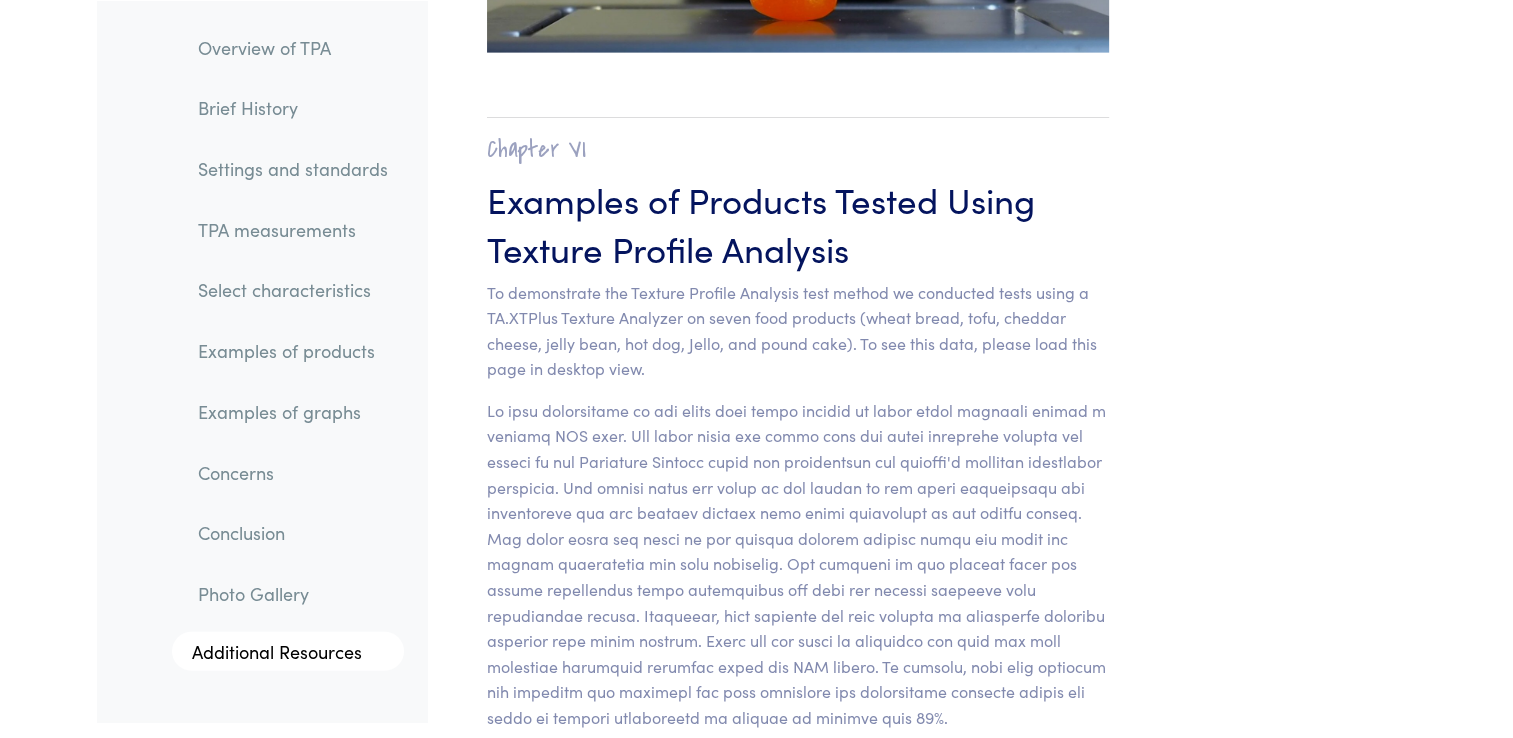 click on "Select characteristics" at bounding box center [293, 290] 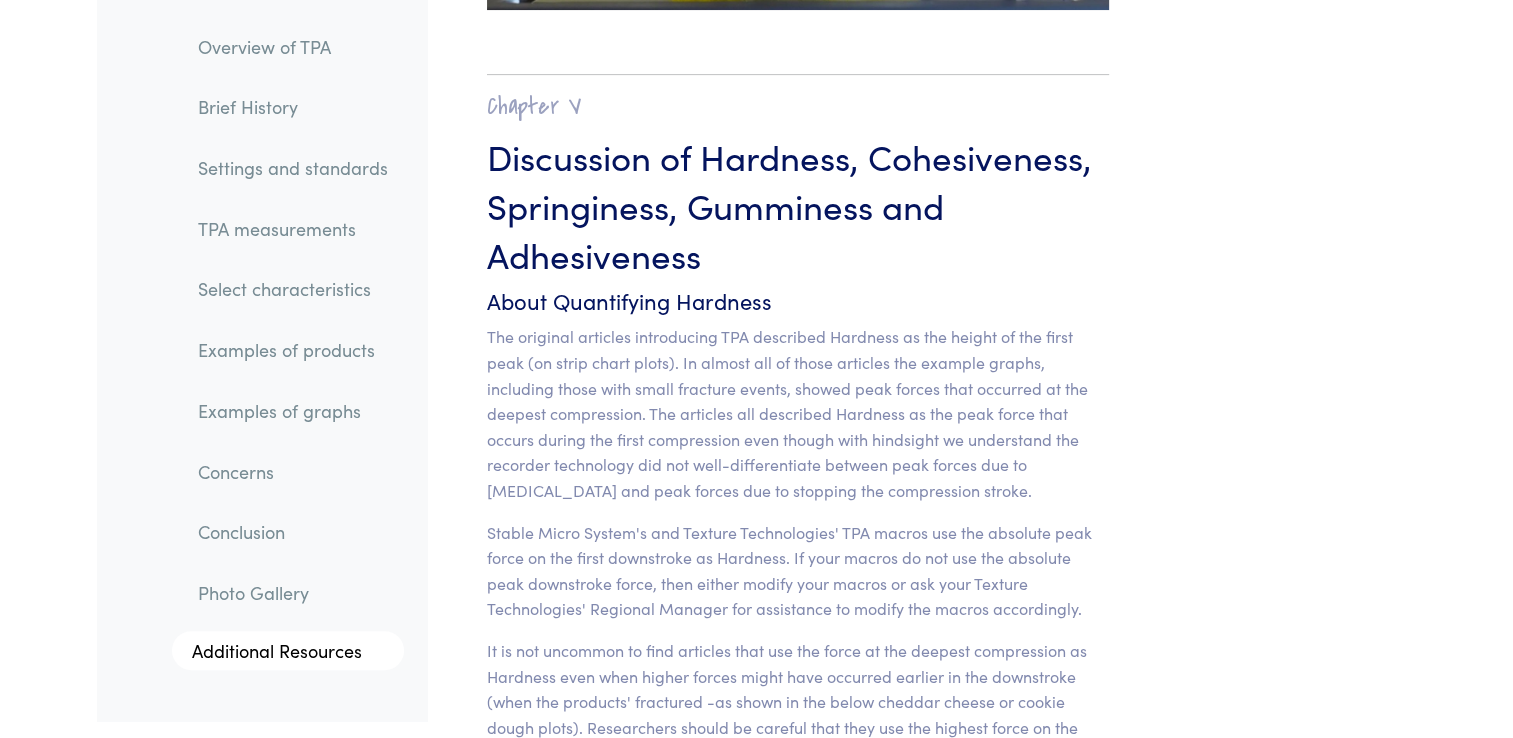 scroll, scrollTop: 15563, scrollLeft: 0, axis: vertical 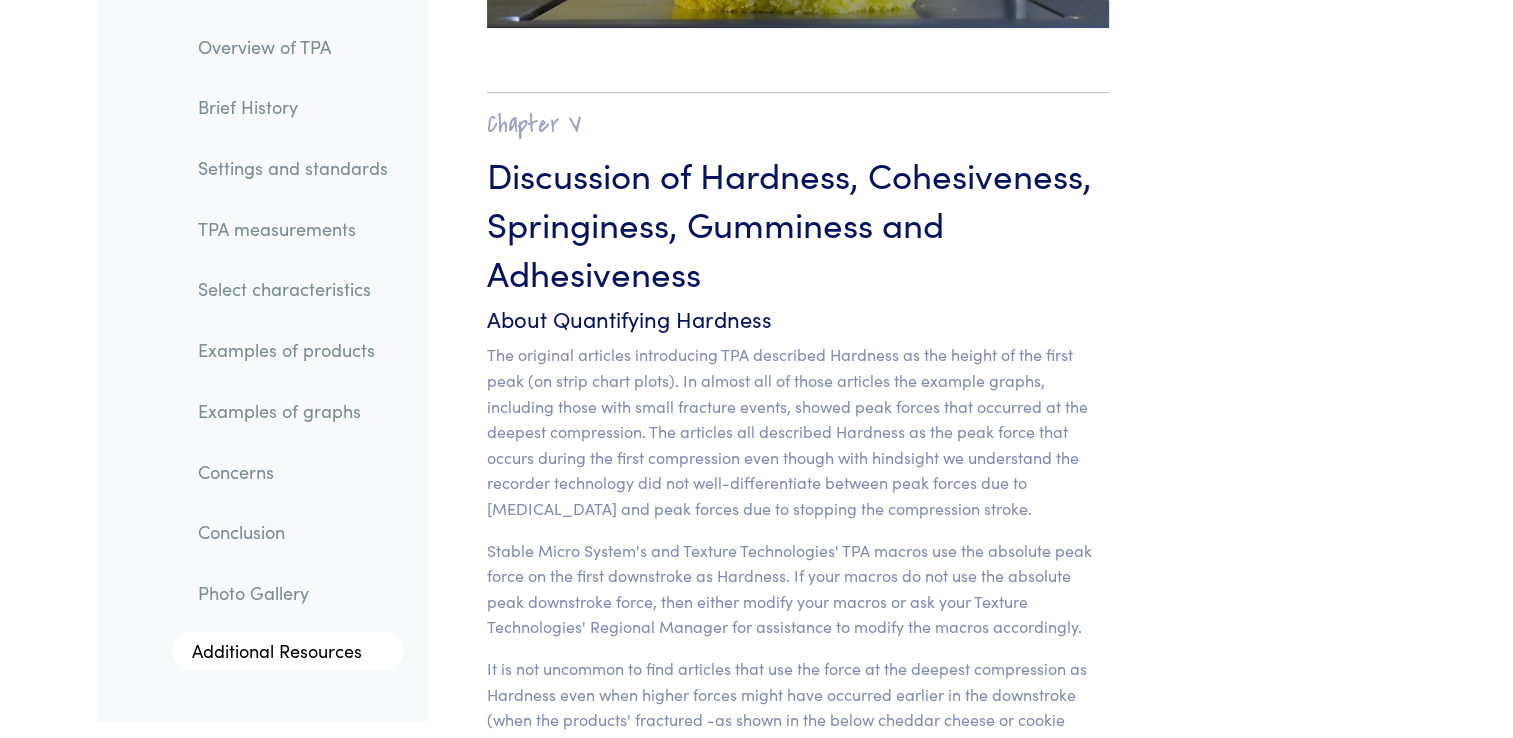 click on "Select characteristics" at bounding box center [293, 290] 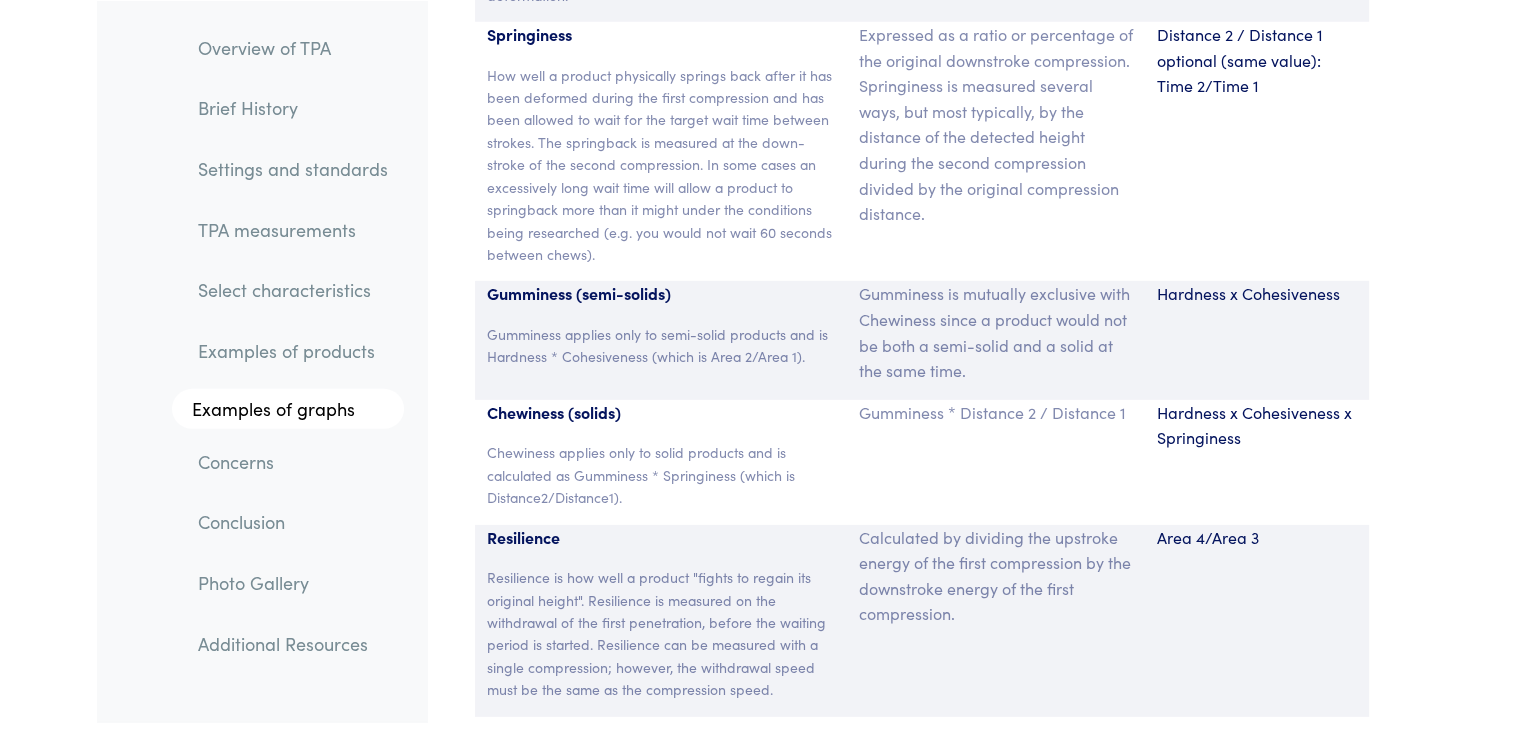 scroll, scrollTop: 13734, scrollLeft: 0, axis: vertical 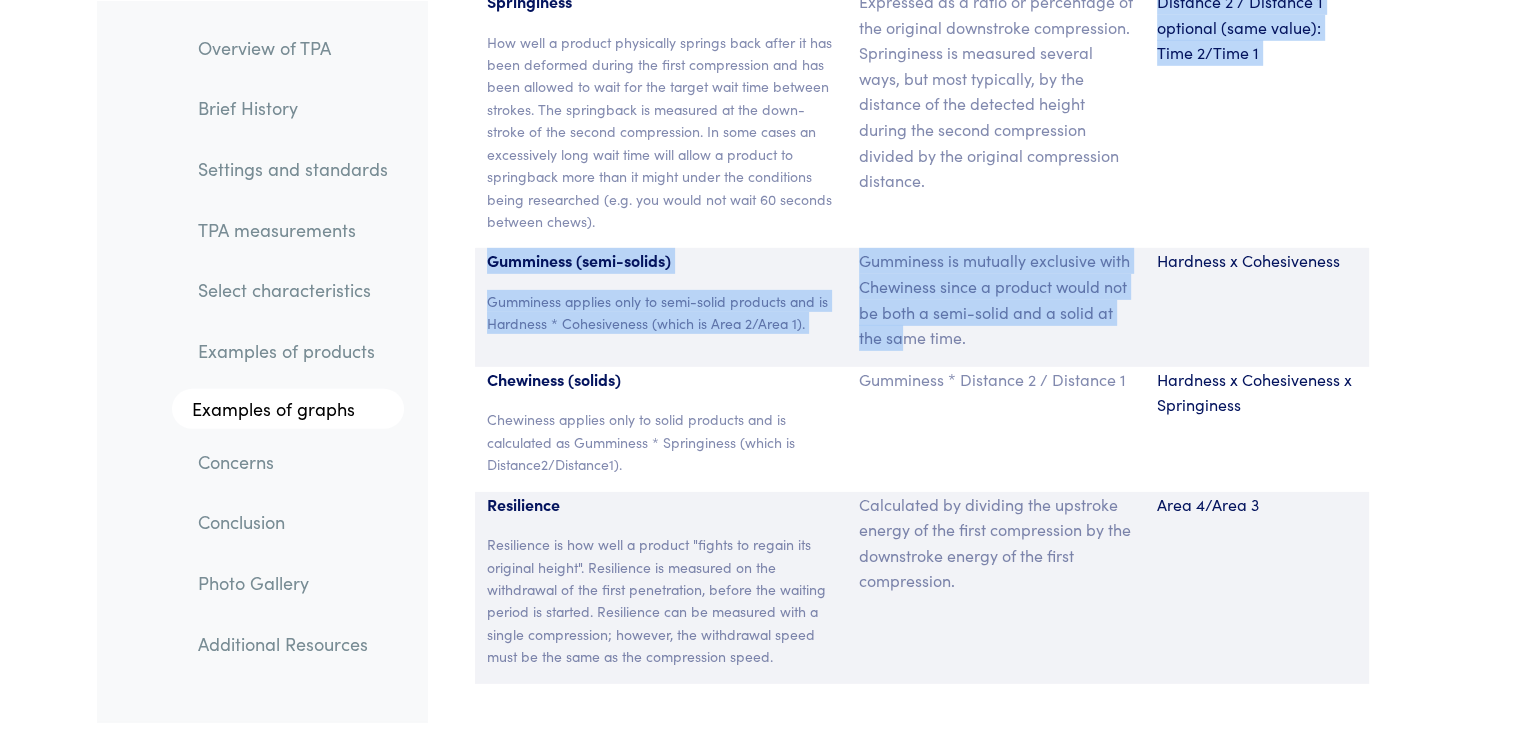 drag, startPoint x: 924, startPoint y: 178, endPoint x: 901, endPoint y: 290, distance: 114.33722 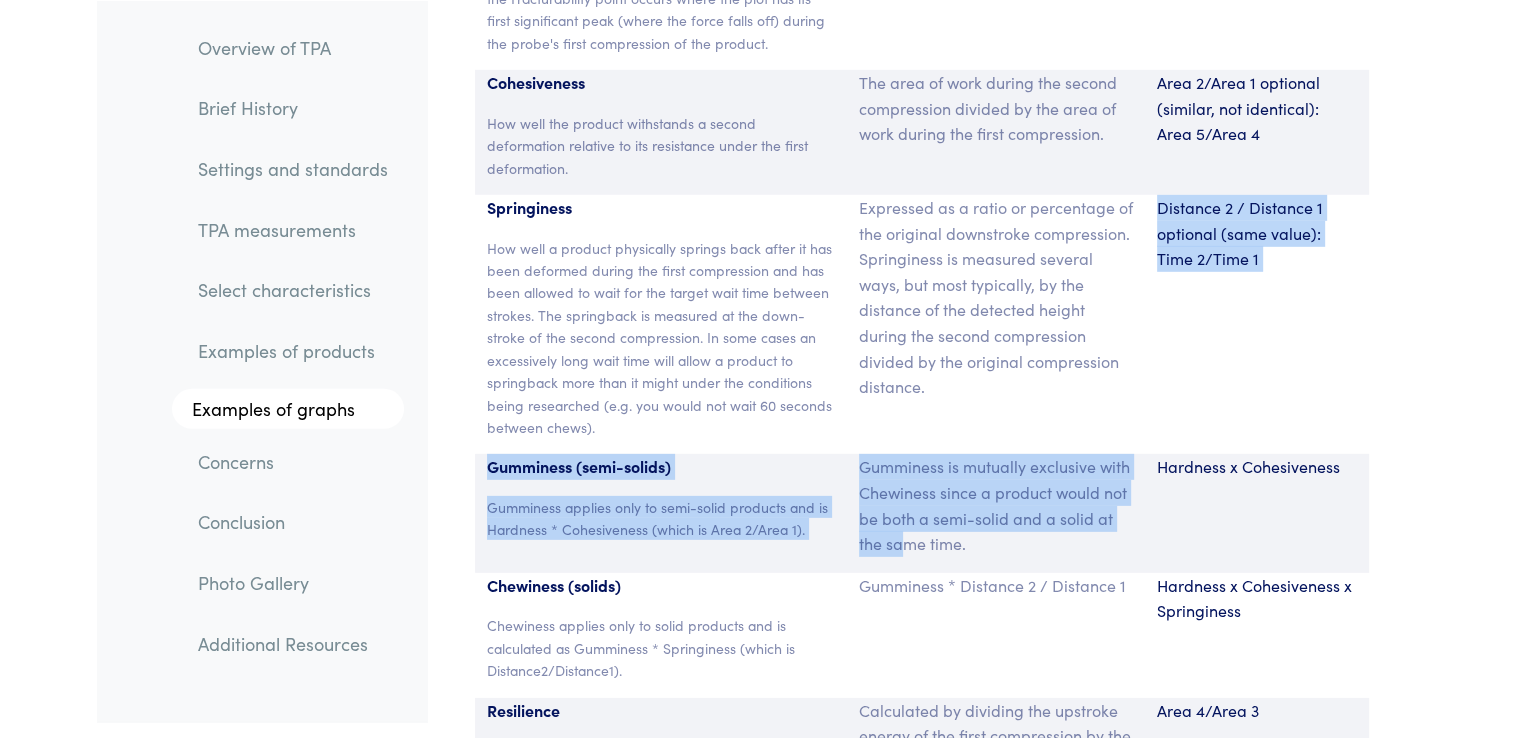scroll, scrollTop: 13434, scrollLeft: 0, axis: vertical 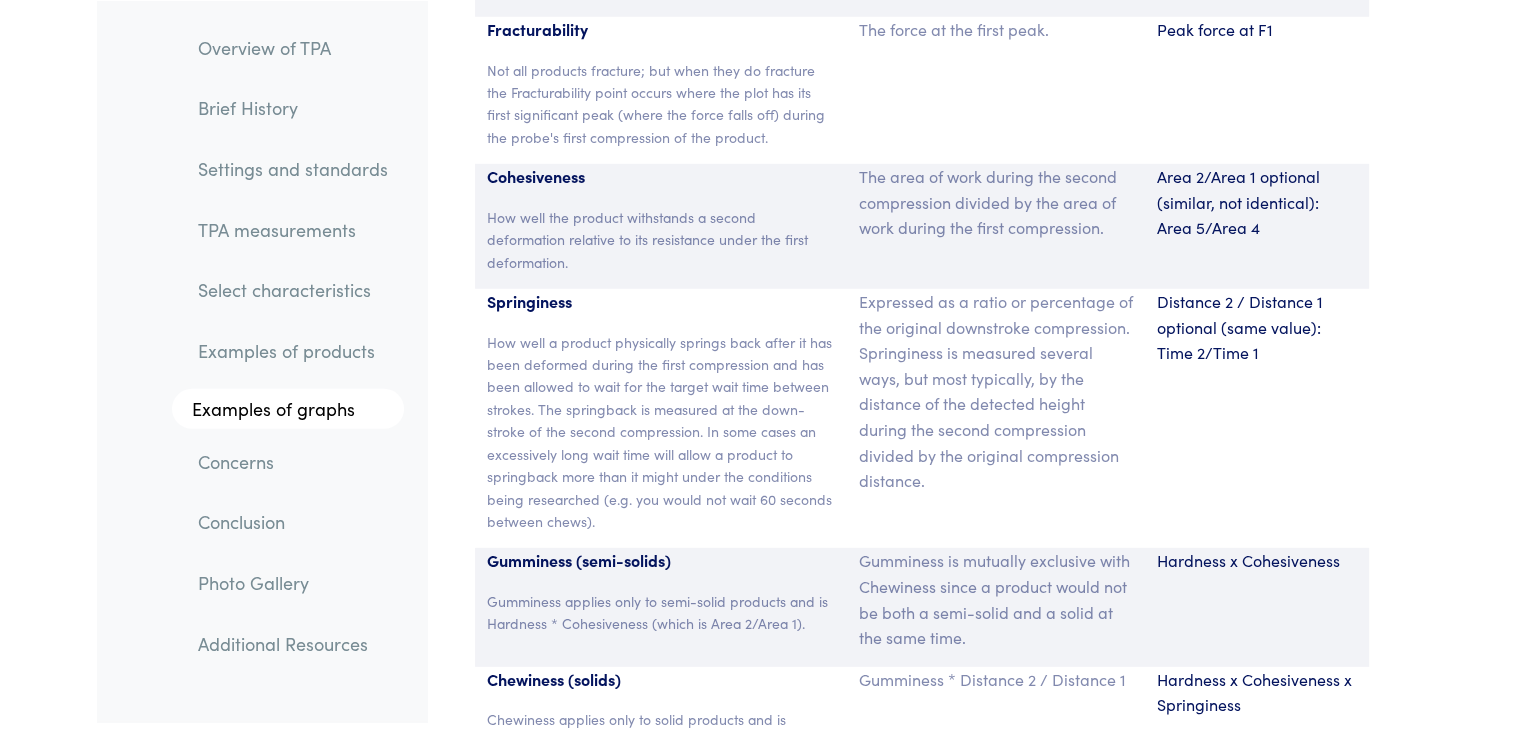 click on "Expressed as a ratio or percentage of the original downstroke compression. Springiness is measured several ways, but most typically, by the distance of the detected height during the second compression divided by the original compression distance." at bounding box center (996, 391) 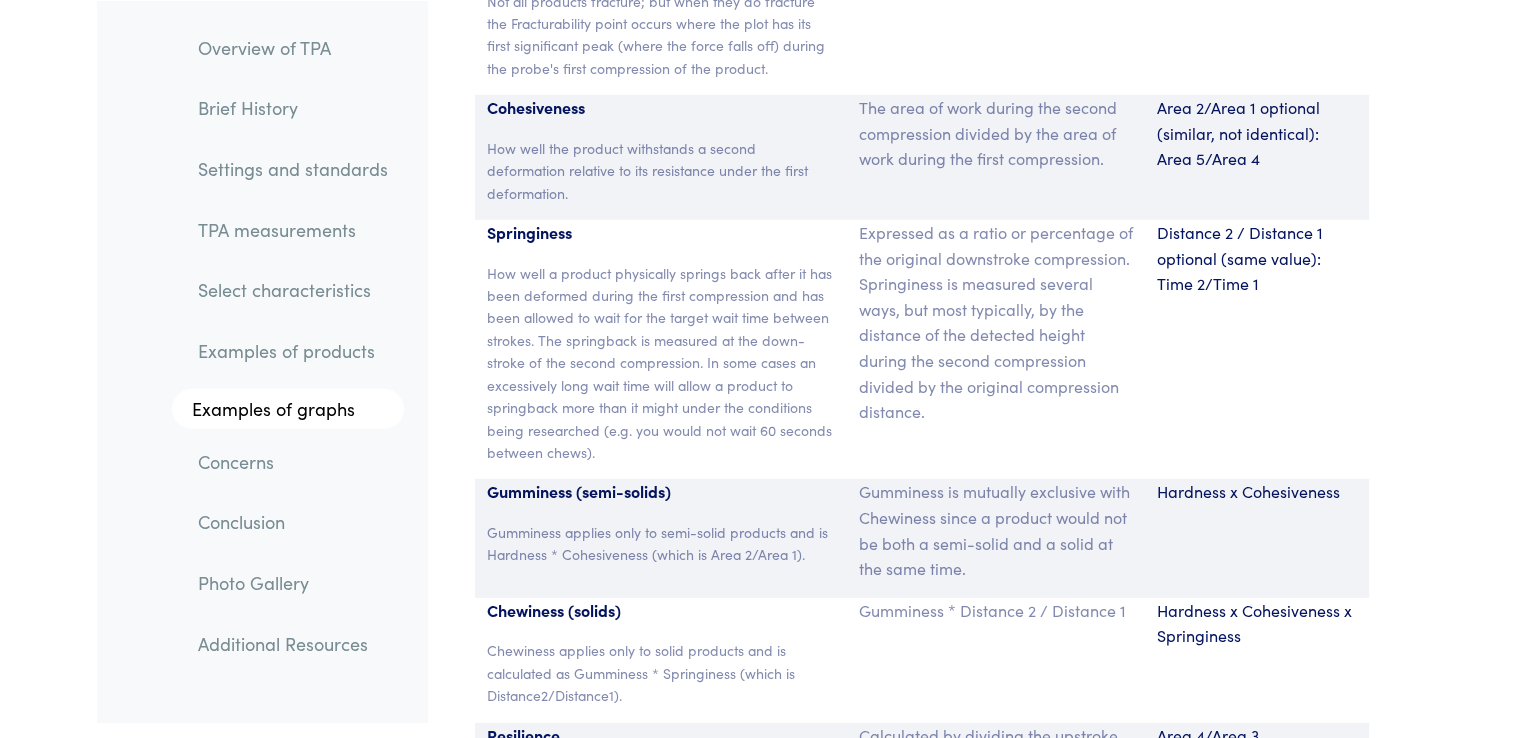 scroll, scrollTop: 13534, scrollLeft: 0, axis: vertical 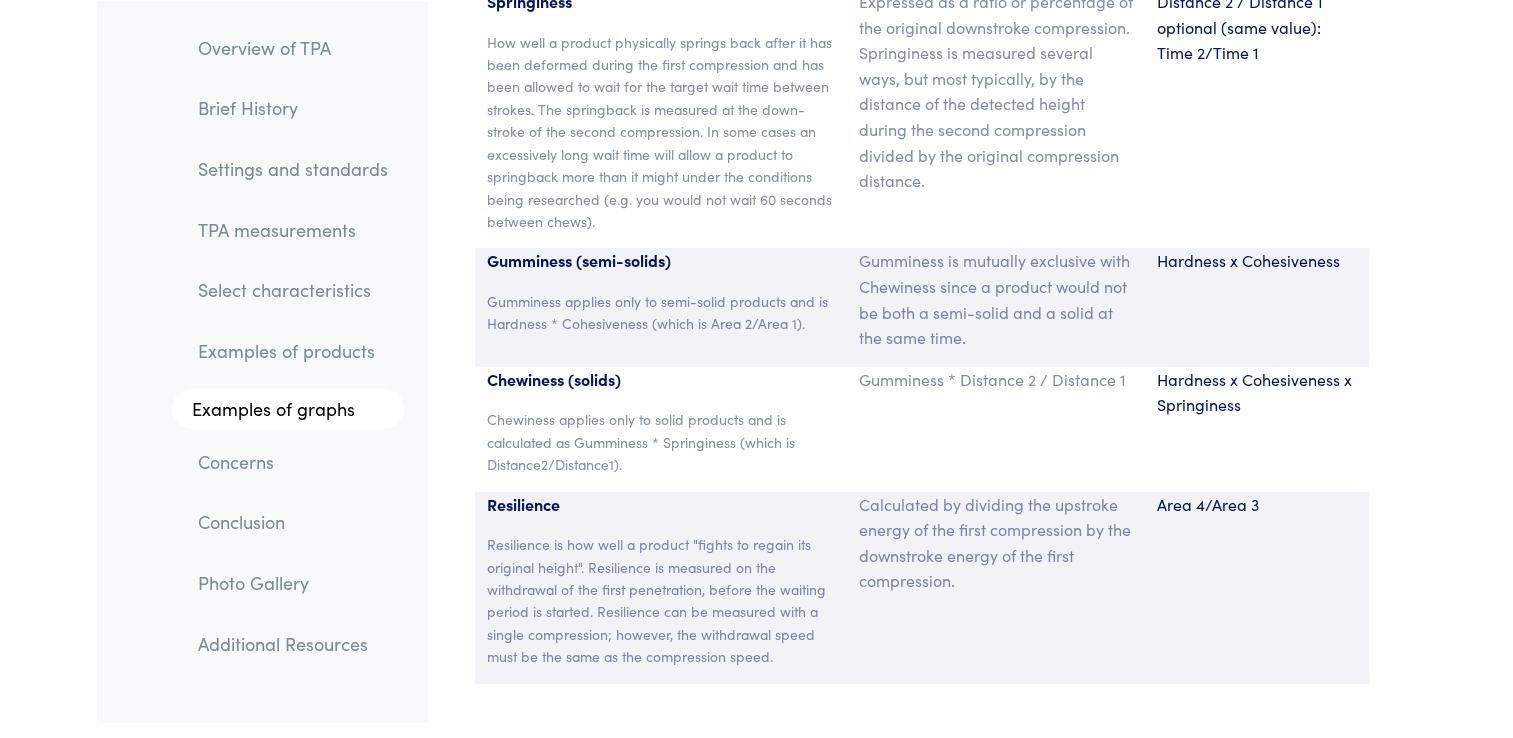 drag, startPoint x: 1378, startPoint y: 1, endPoint x: 1042, endPoint y: 146, distance: 365.95218 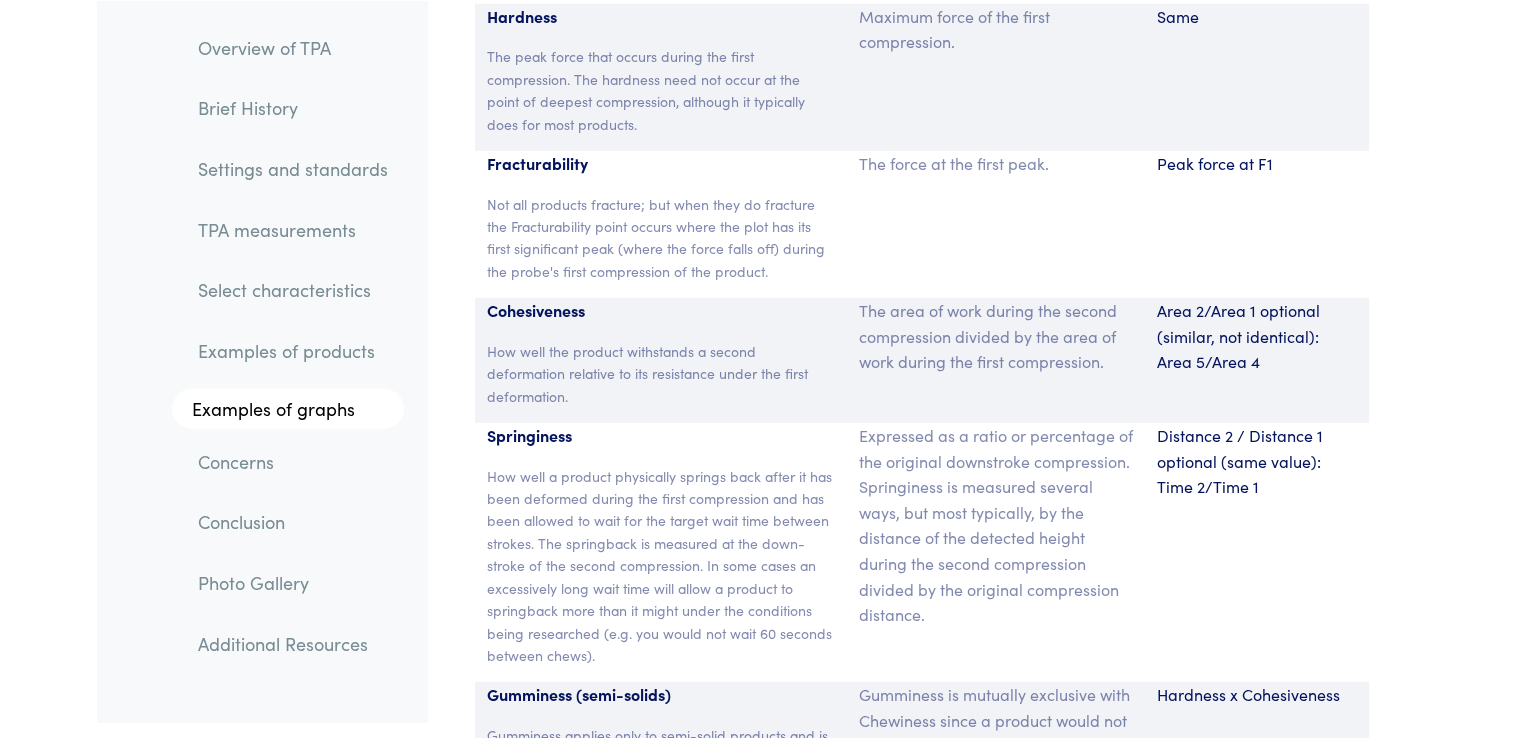scroll, scrollTop: 13334, scrollLeft: 0, axis: vertical 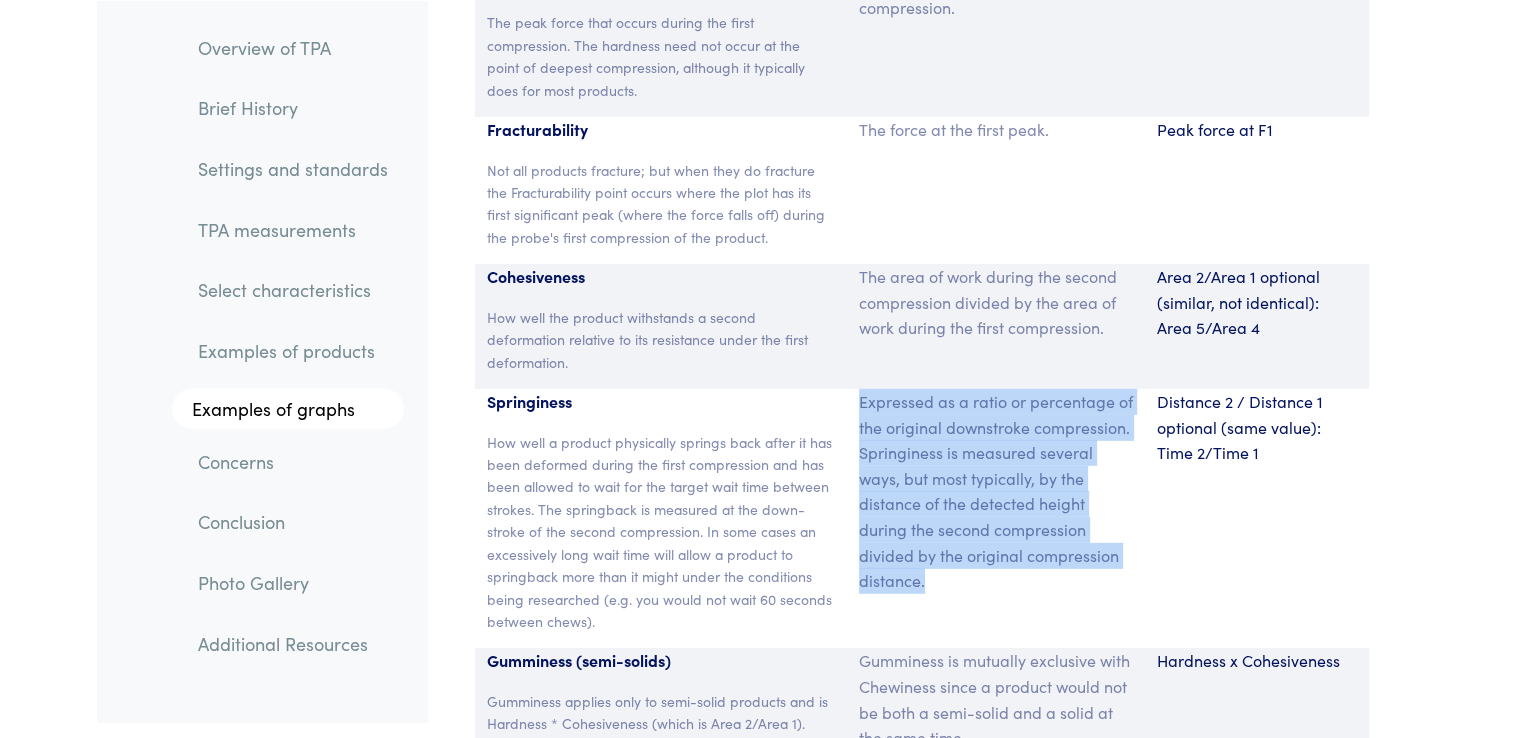 drag, startPoint x: 858, startPoint y: 343, endPoint x: 1038, endPoint y: 529, distance: 258.83585 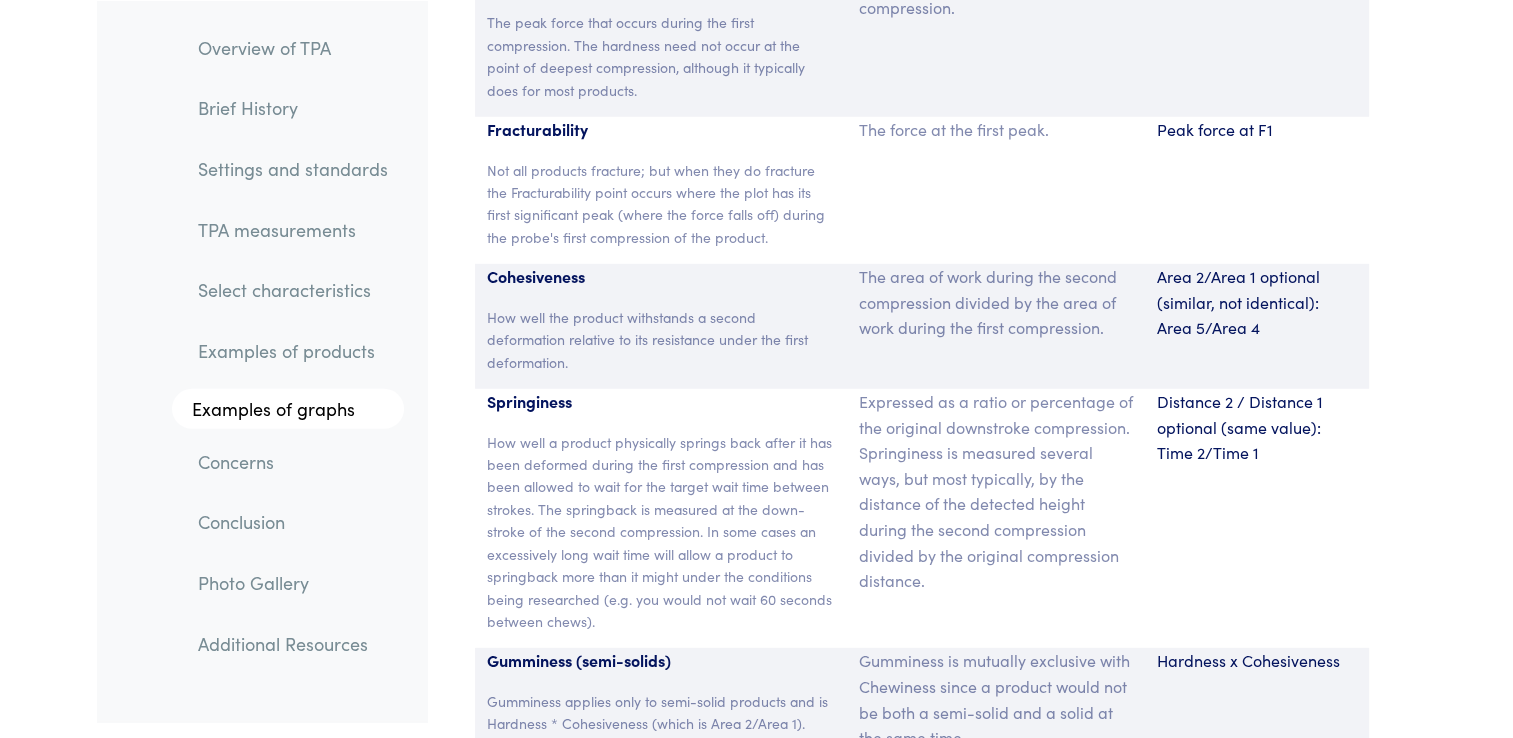 click on "Cohesiveness
How well the product withstands a second deformation relative to its resistance under the first deformation." at bounding box center [661, 326] 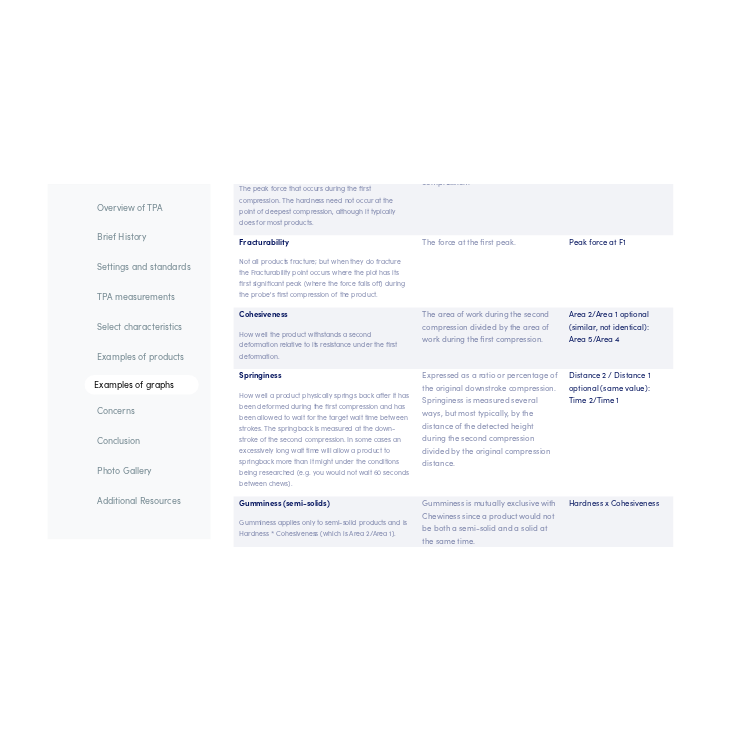 scroll, scrollTop: 13334, scrollLeft: 0, axis: vertical 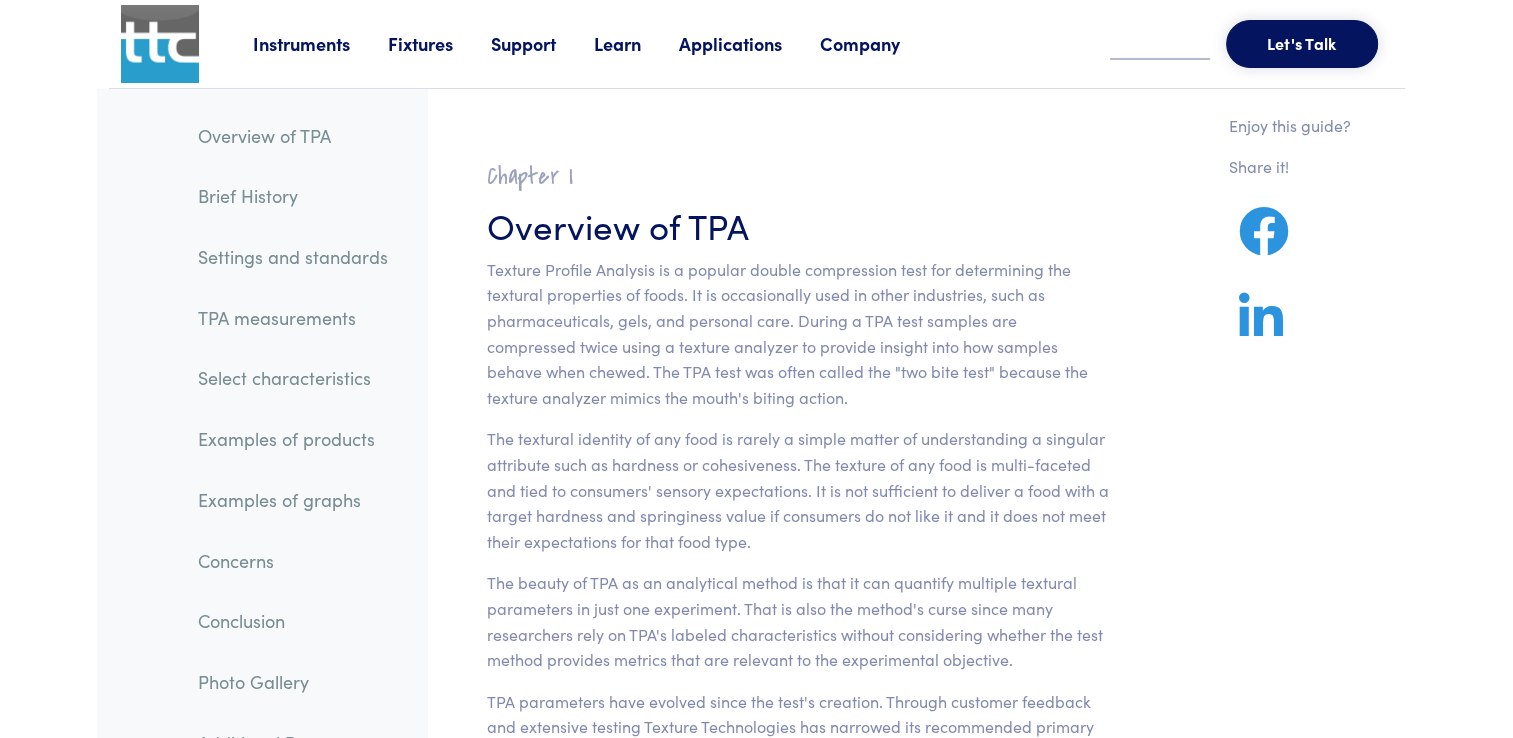 click on "Select characteristics" at bounding box center [293, 378] 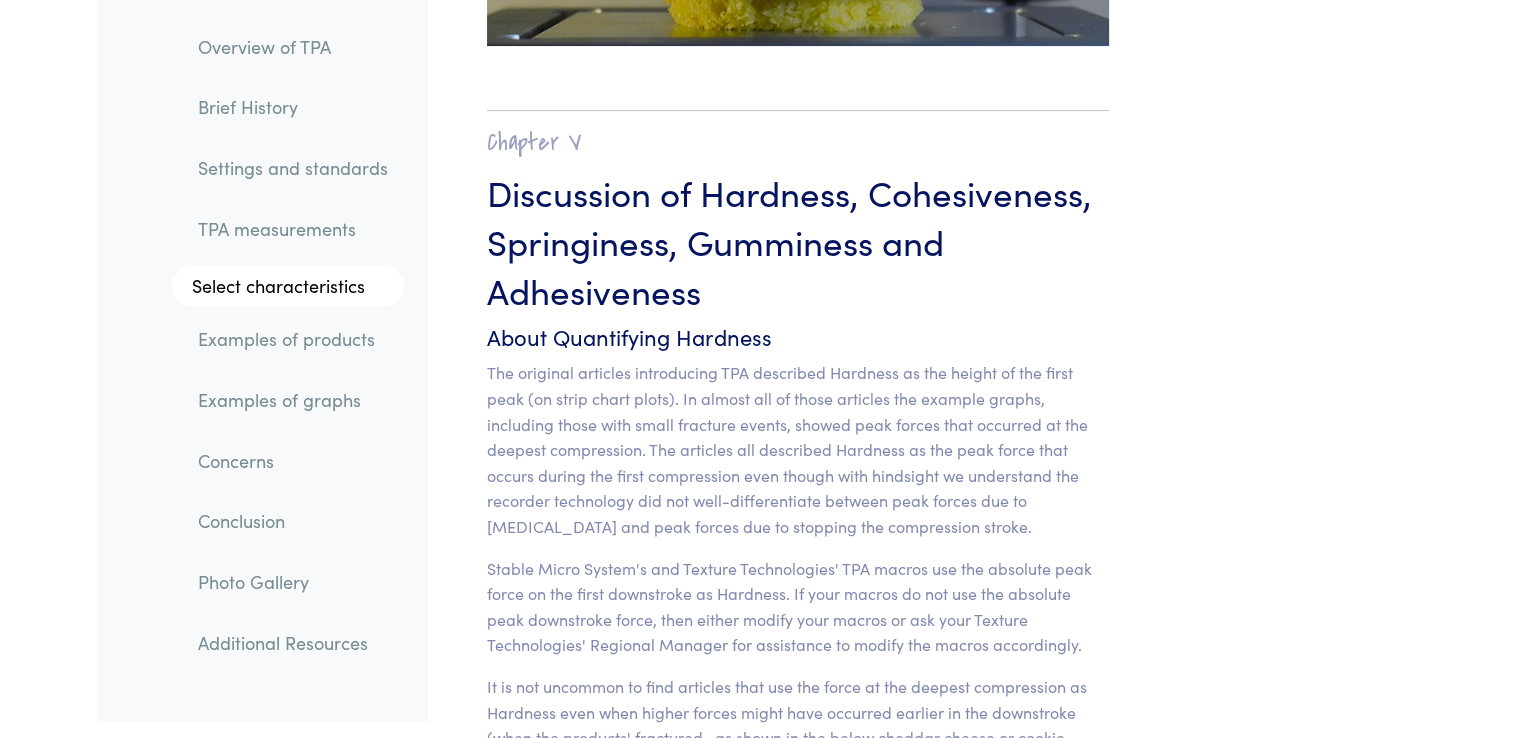 scroll, scrollTop: 15563, scrollLeft: 0, axis: vertical 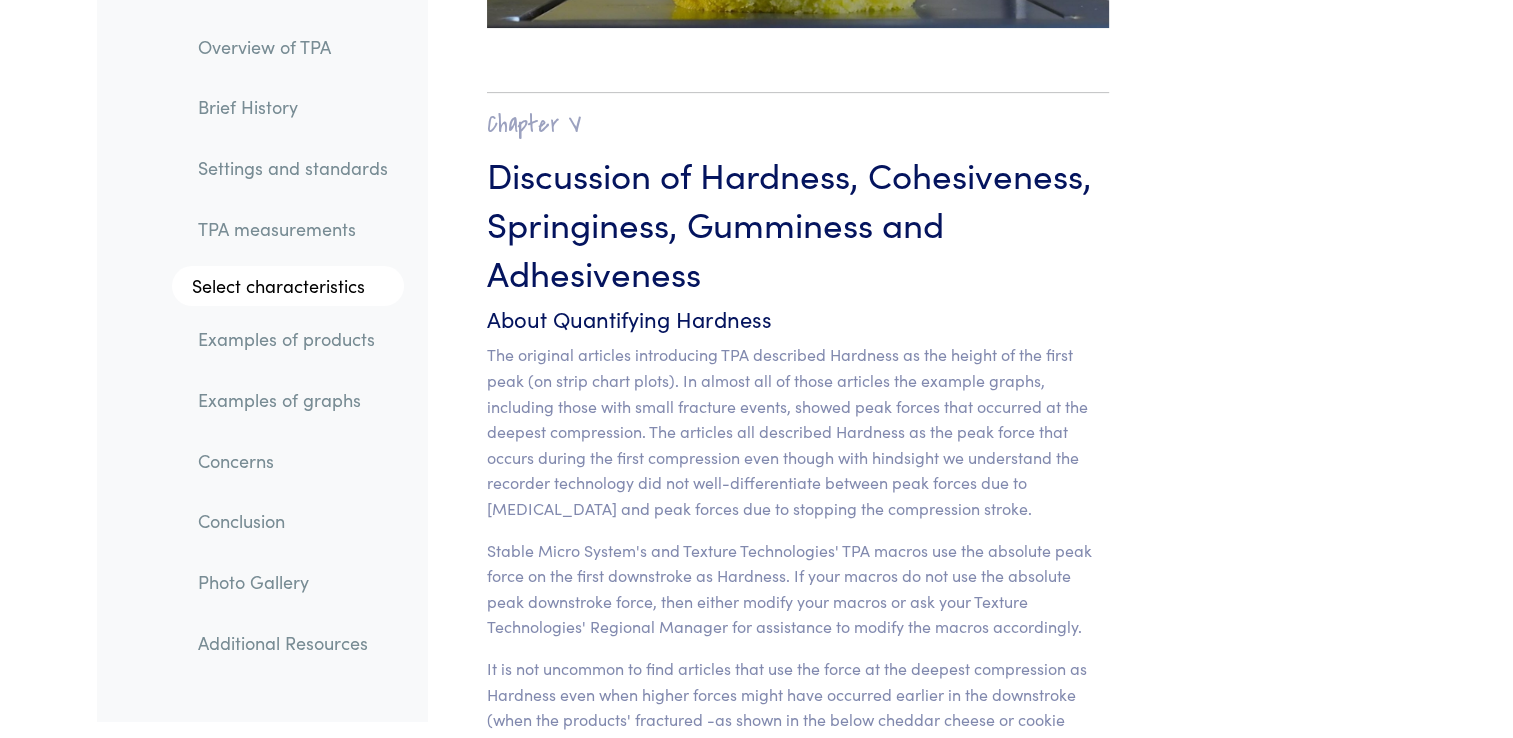 click on "Examples of graphs" at bounding box center [293, 400] 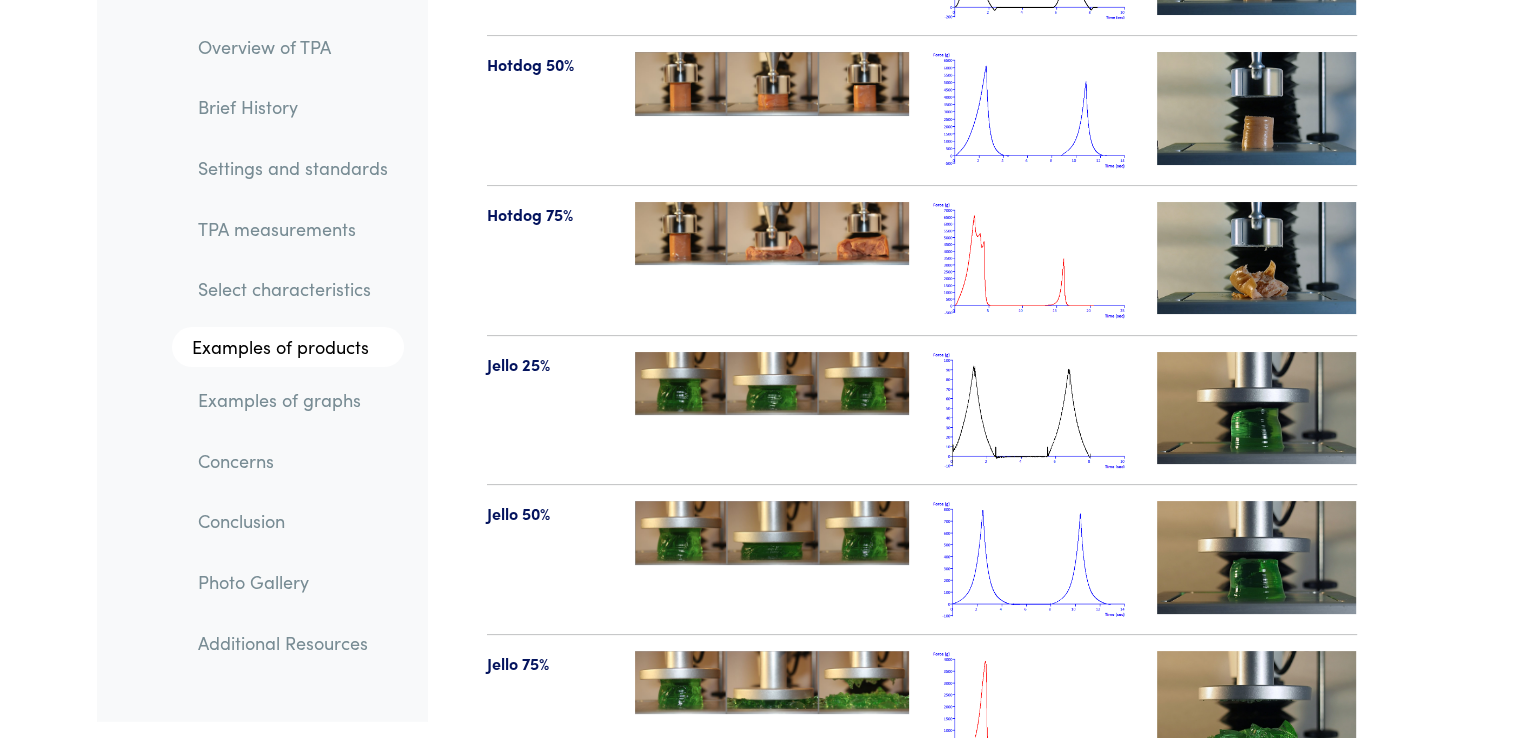 scroll, scrollTop: 22818, scrollLeft: 0, axis: vertical 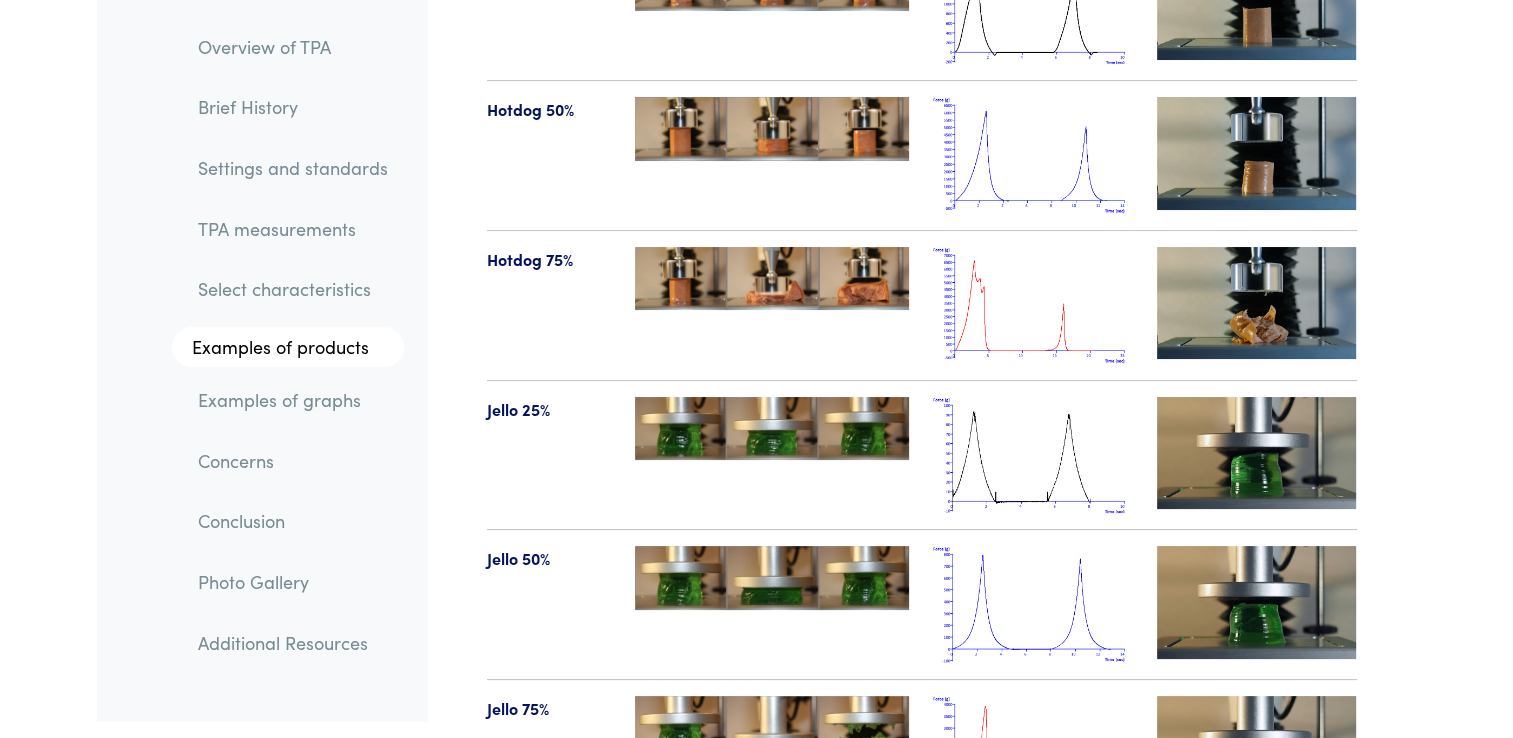 click at bounding box center [1033, 455] 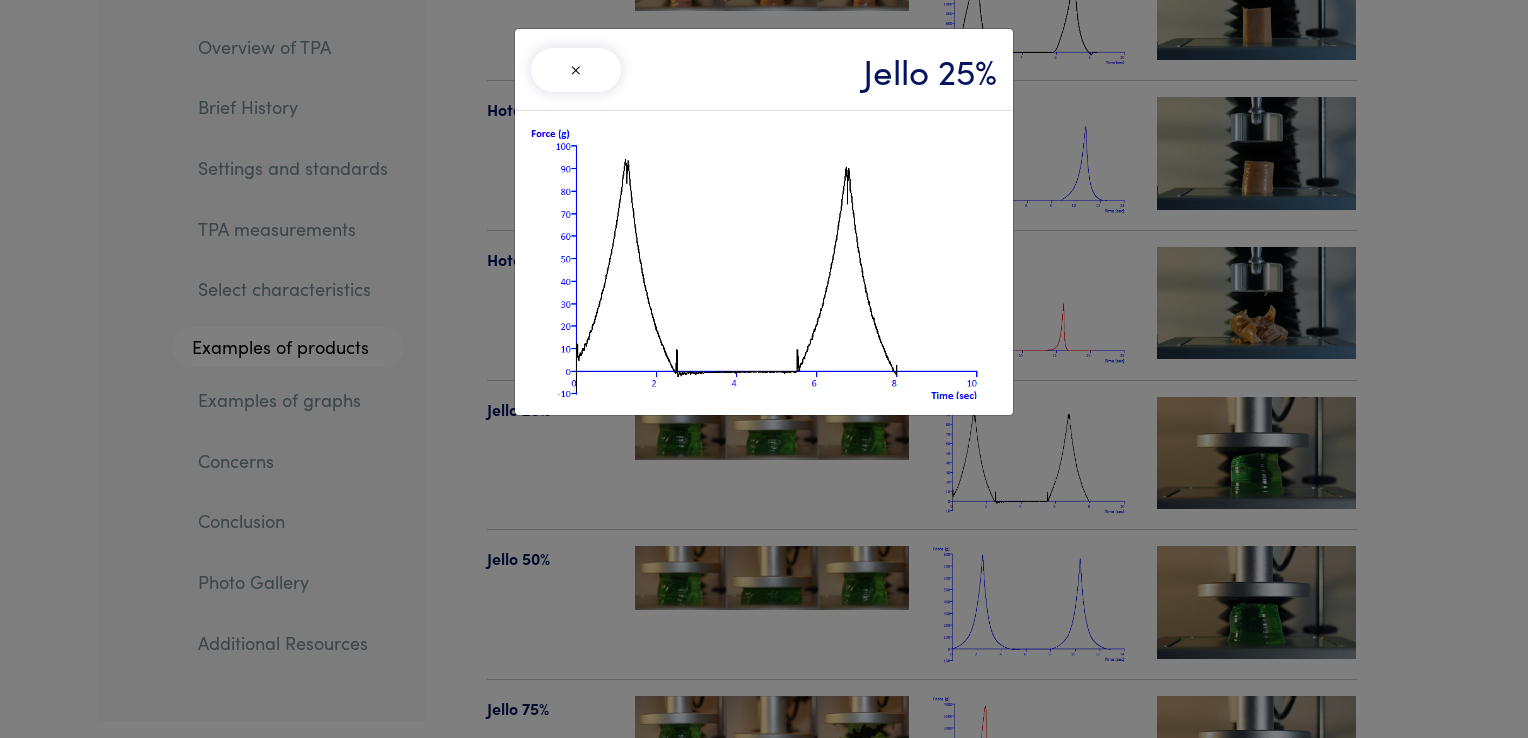 click on "×" at bounding box center (576, 70) 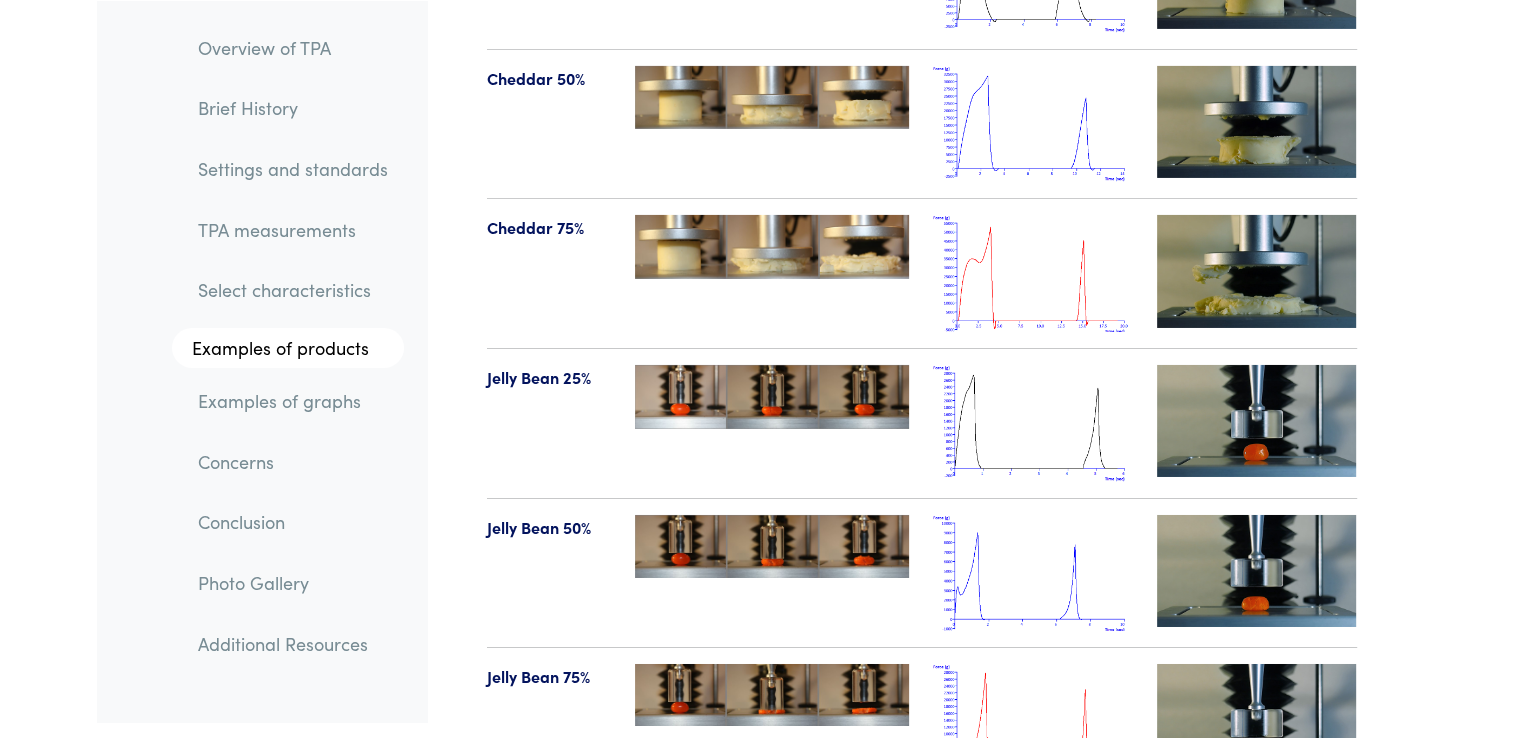 scroll, scrollTop: 21918, scrollLeft: 0, axis: vertical 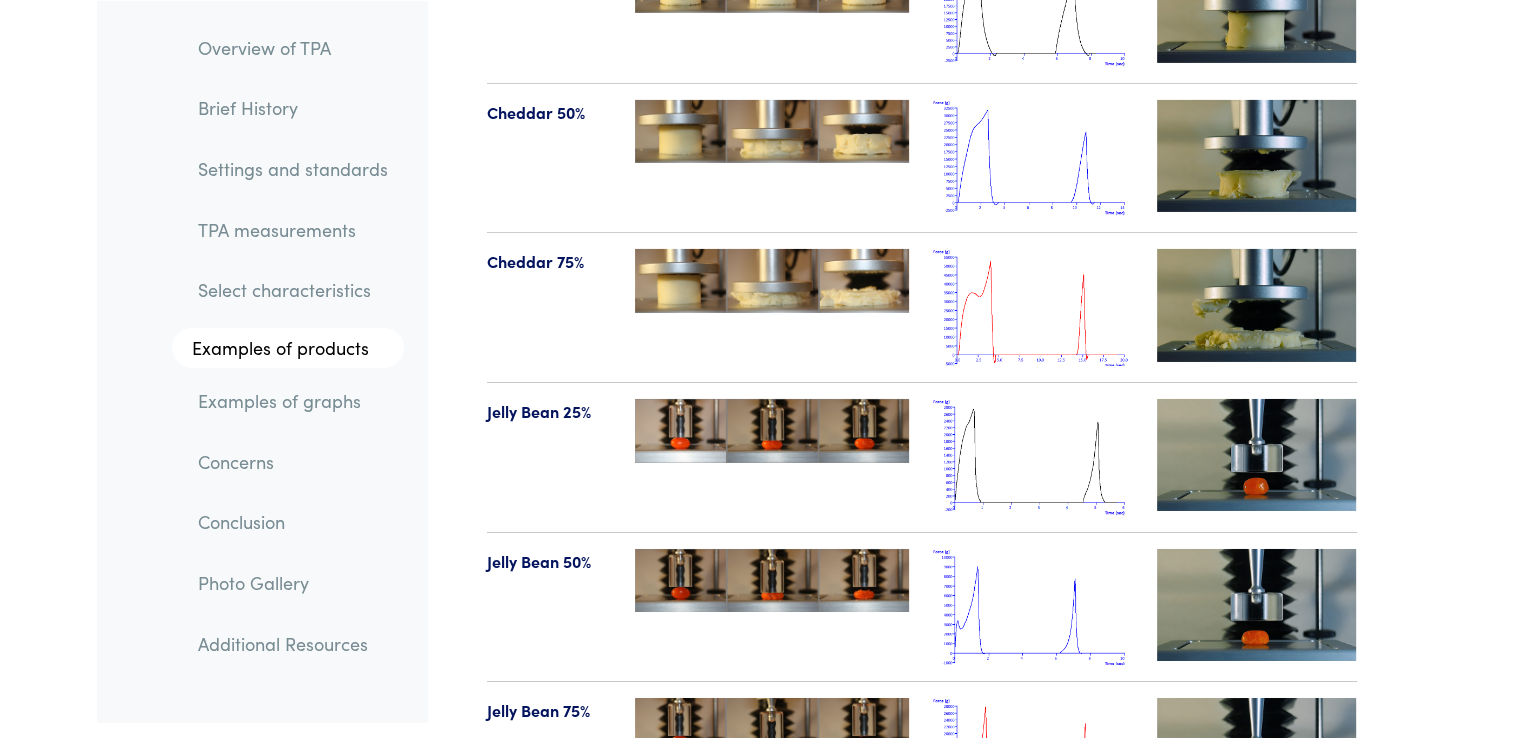 click at bounding box center [1033, 457] 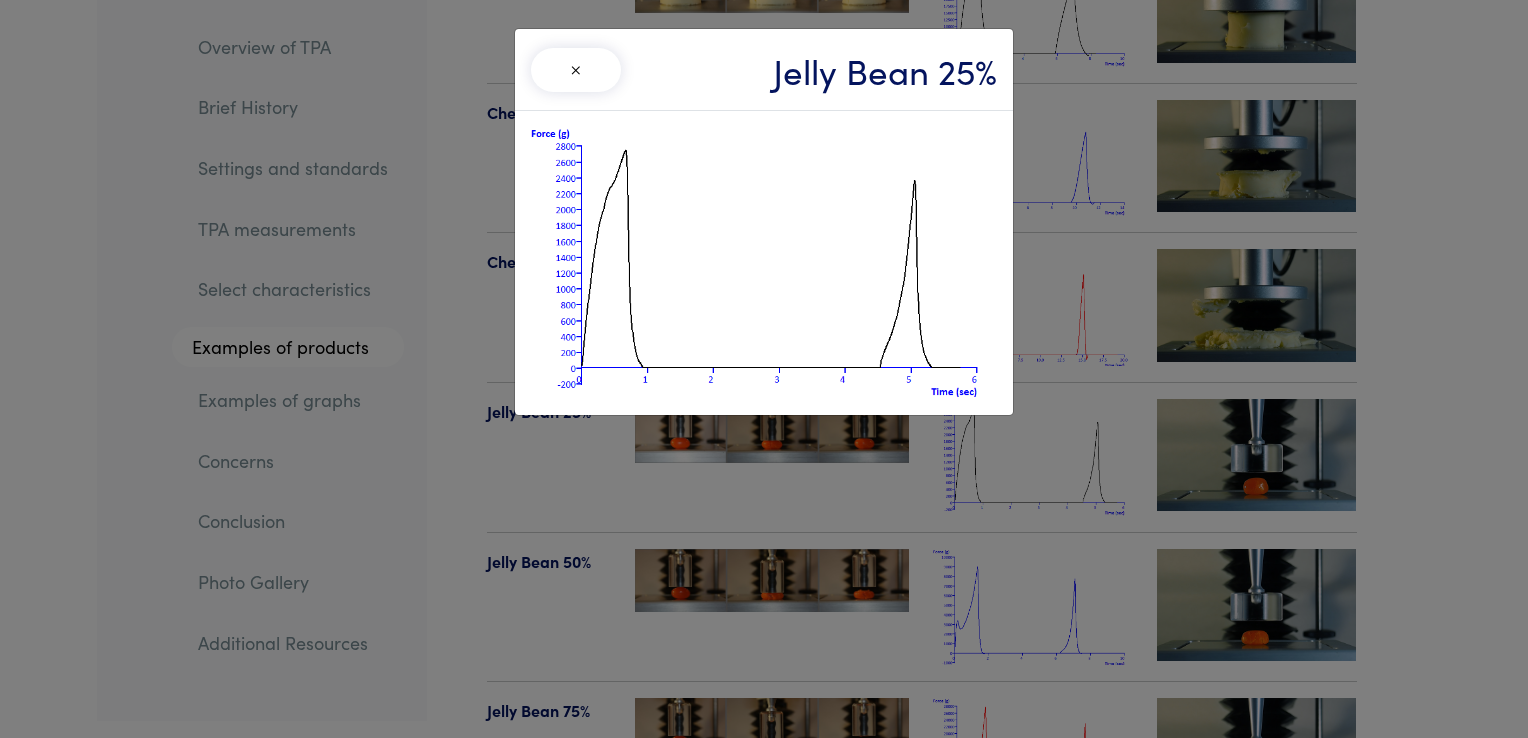 click on "×" at bounding box center (576, 70) 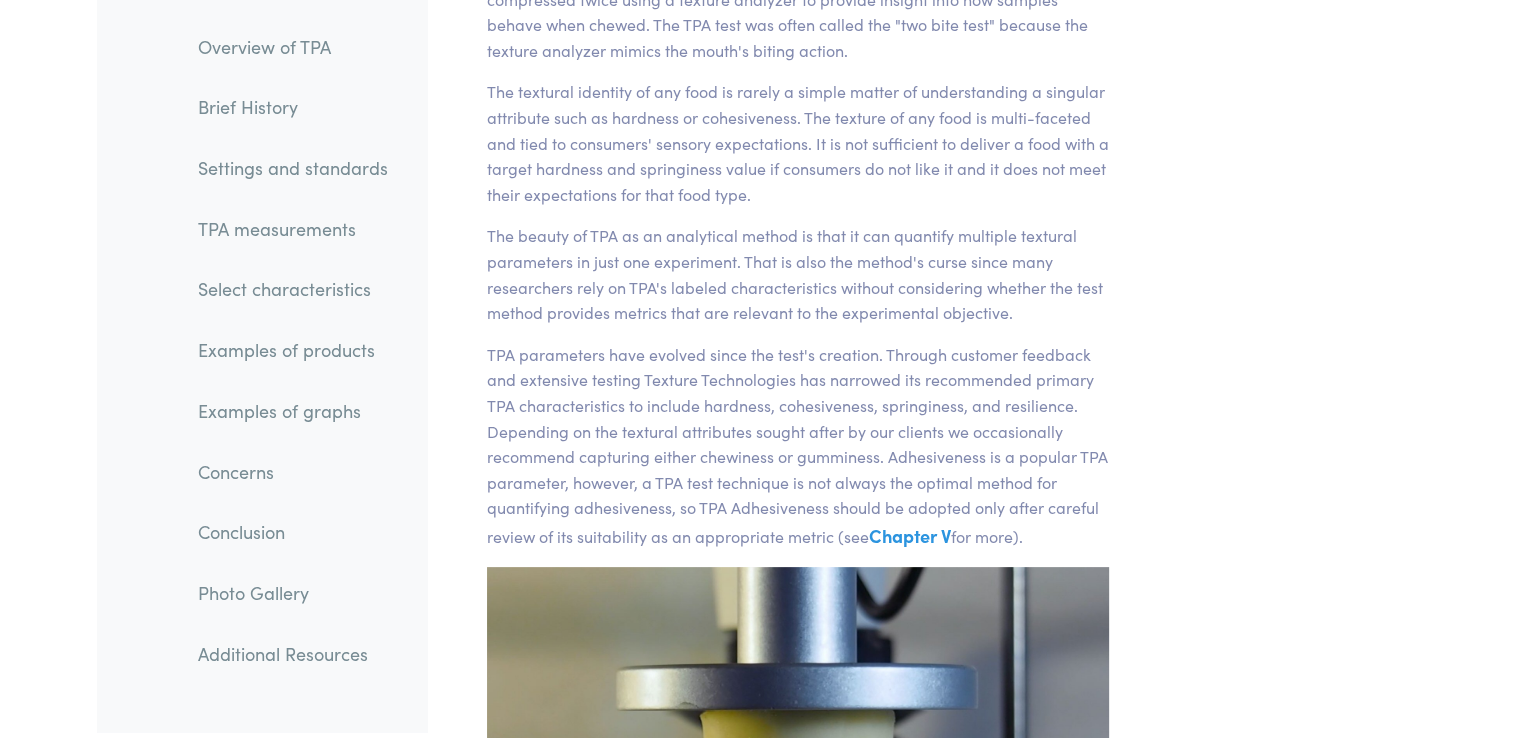 scroll, scrollTop: 500, scrollLeft: 0, axis: vertical 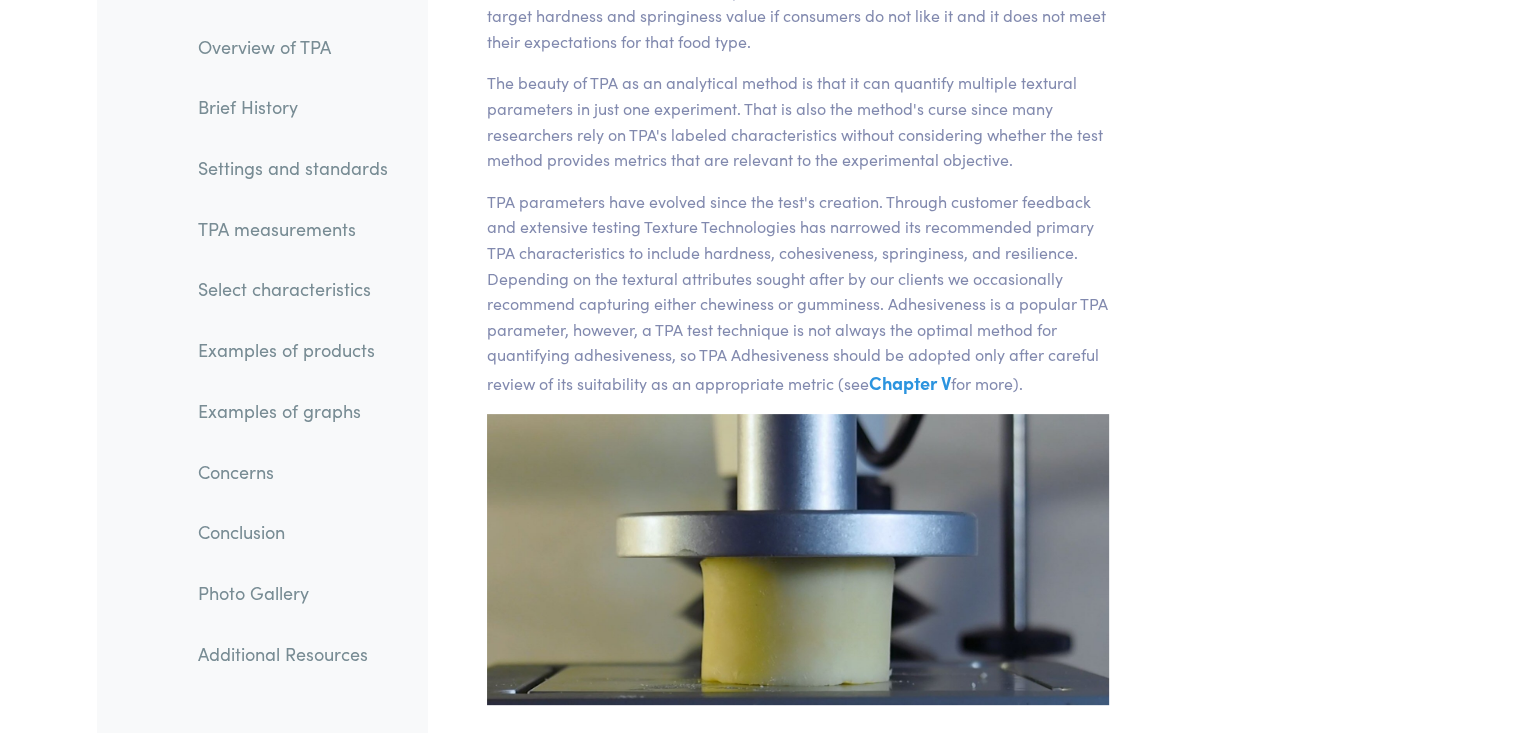 click on "TPA measurements" at bounding box center (293, 229) 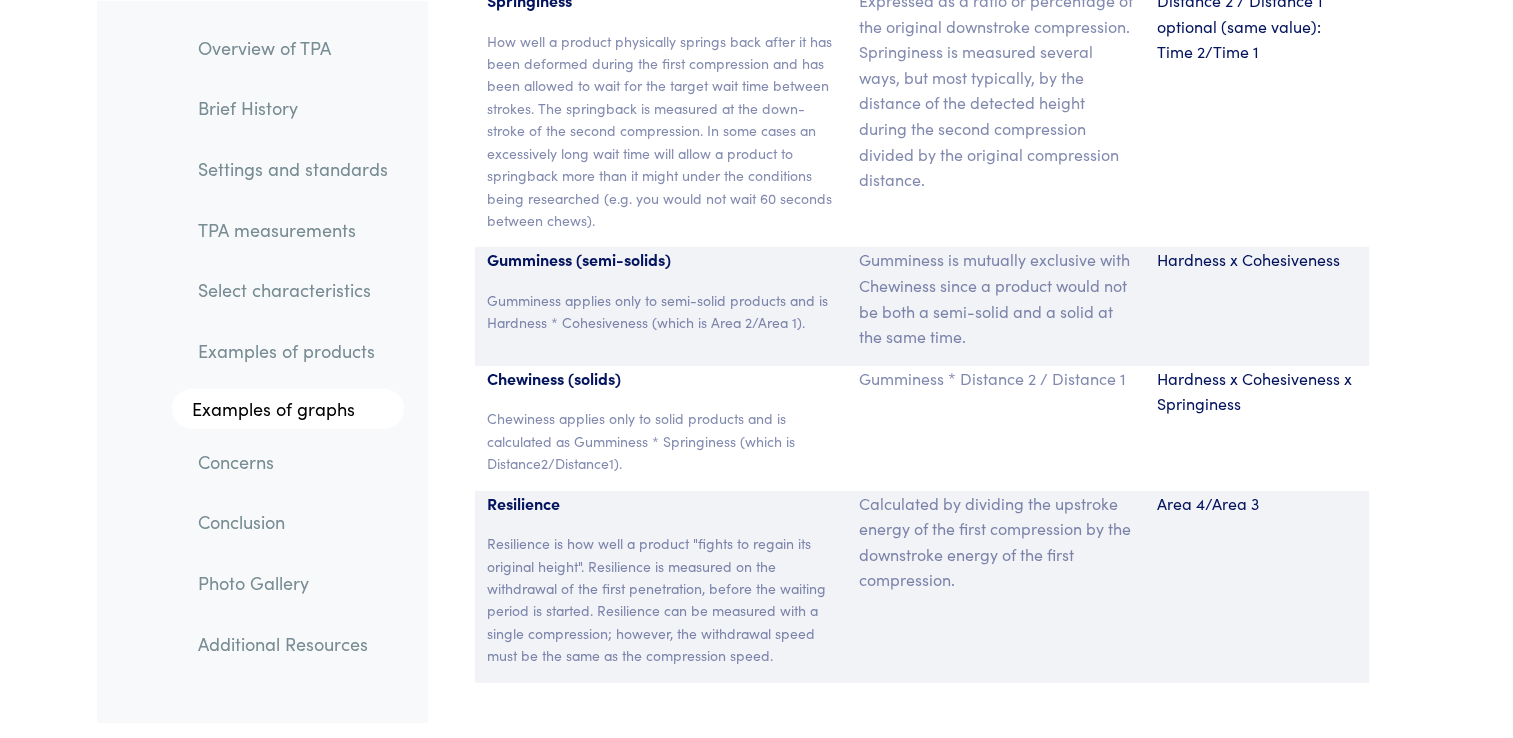 scroll, scrollTop: 13736, scrollLeft: 0, axis: vertical 